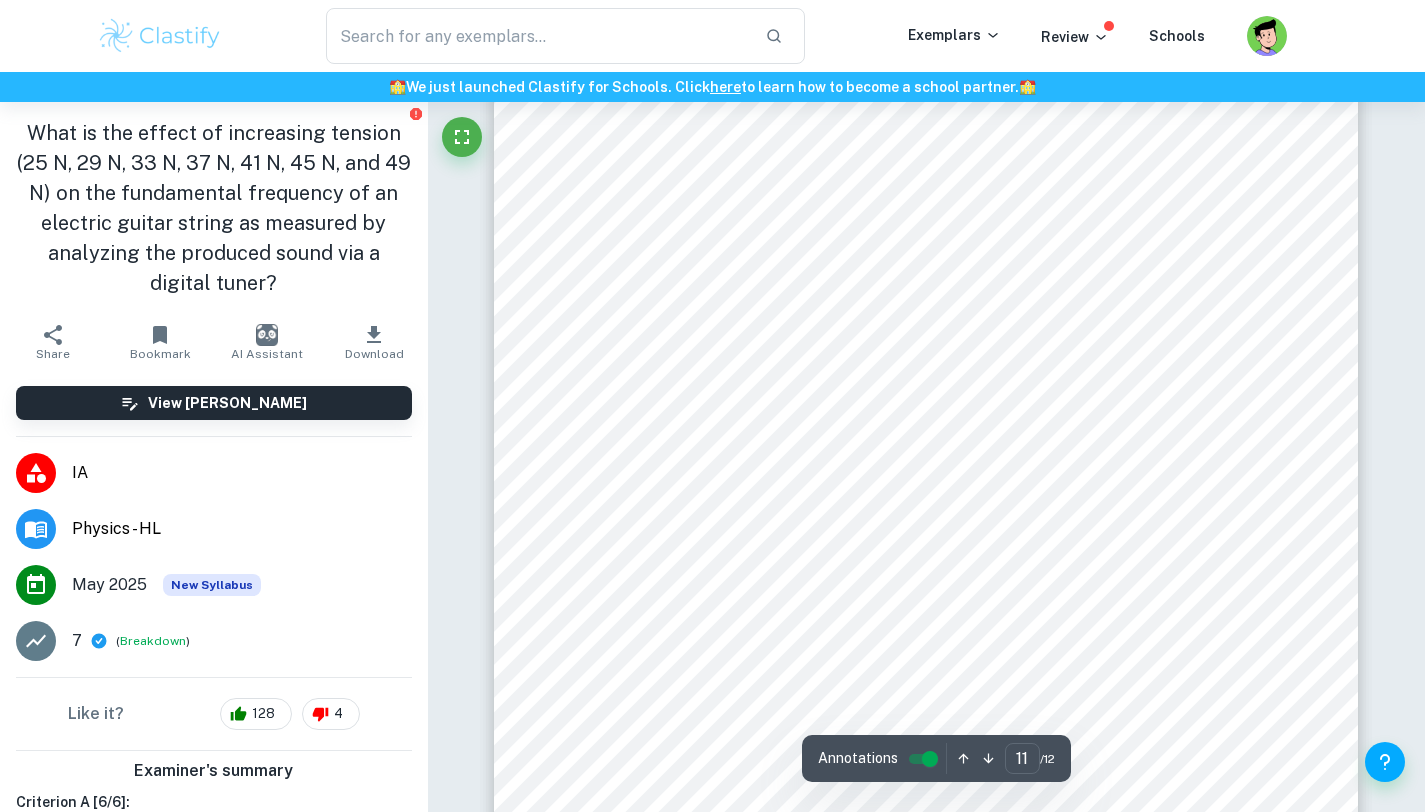 scroll, scrollTop: 12563, scrollLeft: 0, axis: vertical 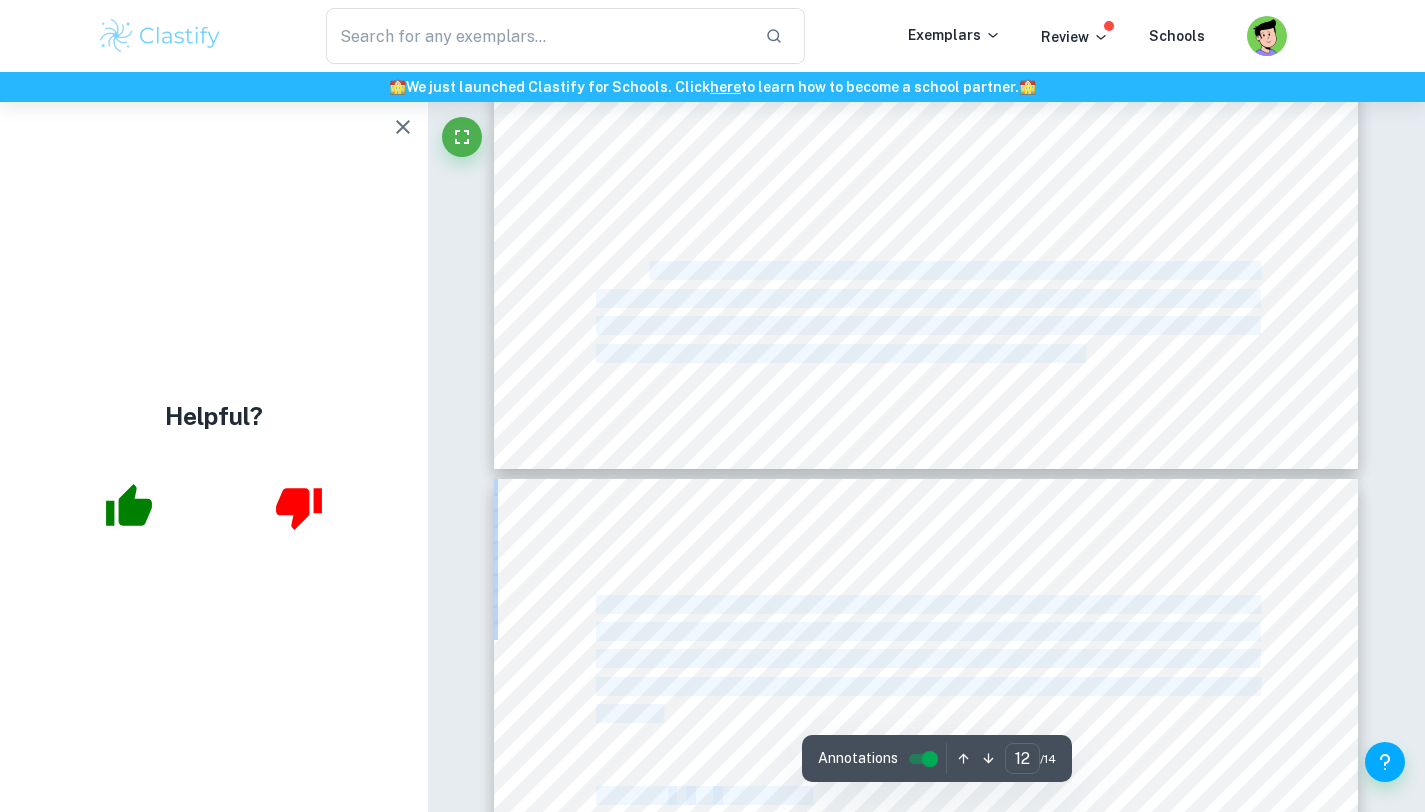 drag, startPoint x: 675, startPoint y: 698, endPoint x: 650, endPoint y: 267, distance: 431.72446 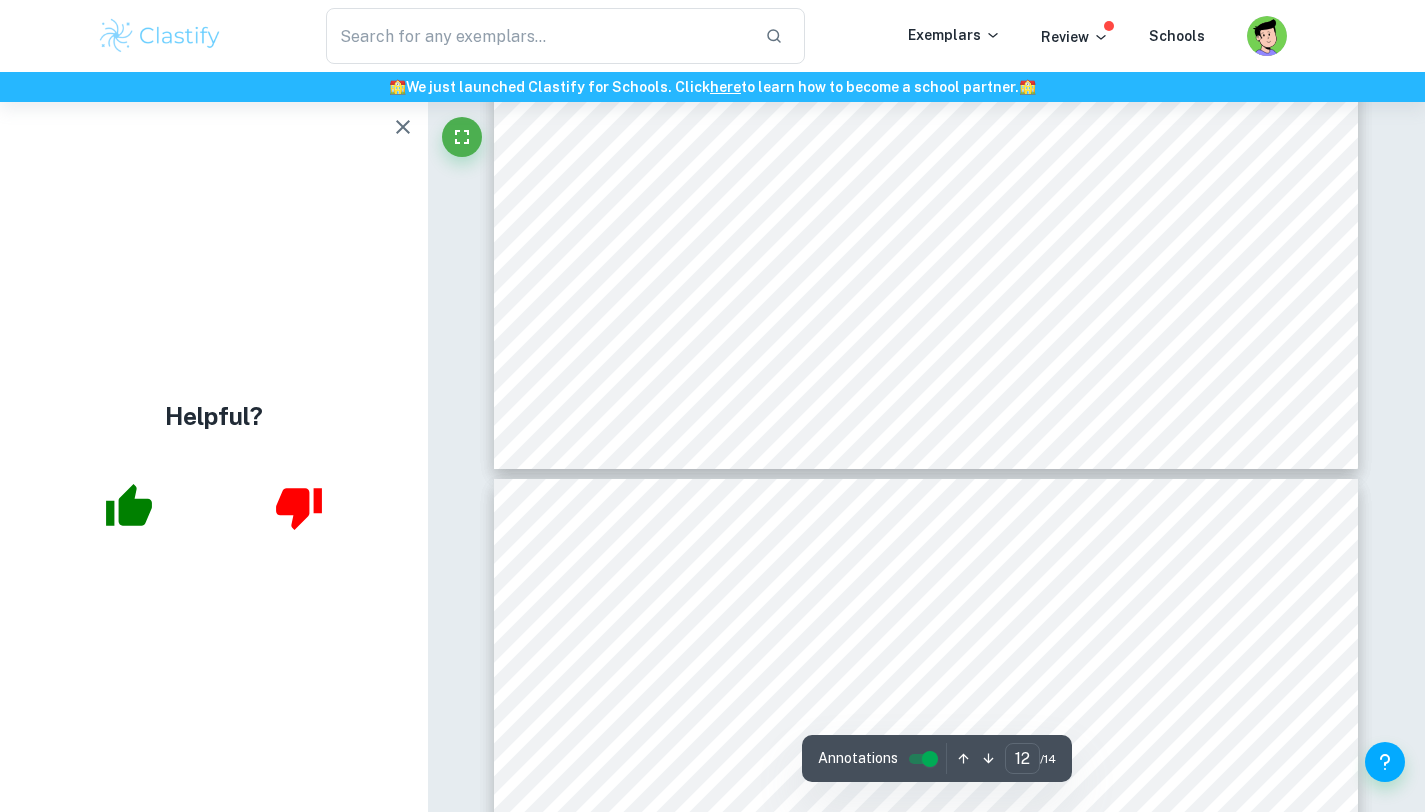 click on "12 The percentage uncertainties of sag were also large which could have been caused due to random errors when measuring the sag. The percentage uncertainties were higher for shorter beam lengths. This may have been caused by generally smaller sags which resulted in greater uncertainty in their measurements. The percentage uncertainties of   l 3   were small and thus reliable. Since the percentage uncertainties of   ·   are much greater than those of   l 3   they seem more important. Graph 1 has also relatively small error bars for the sag ( ÿ ). This shows that the data shown in Table 1 was indeed quite precise. It can thus be deduced that the upward shift of the data on graph 1 points to a lack of accuracy, despite being precise, which may have been caused by the systematic errors in the experiment. Strengths A strength of the investigation was the use of a large number of trials - 7 - that decreased the random error in the calculations for the investigation. Additionally, special care was paid to   and" at bounding box center [926, -90] 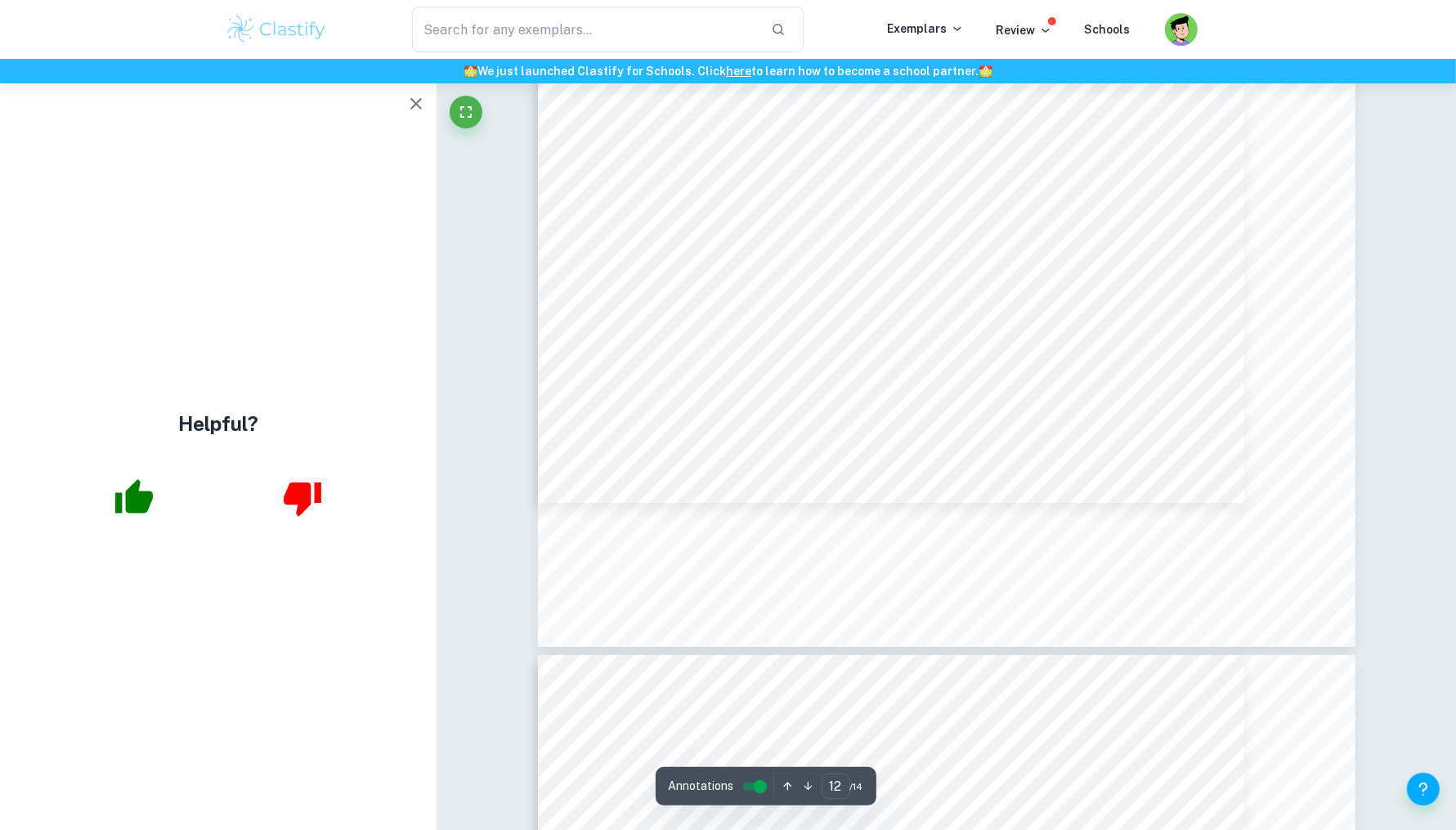 scroll, scrollTop: 12353, scrollLeft: 0, axis: vertical 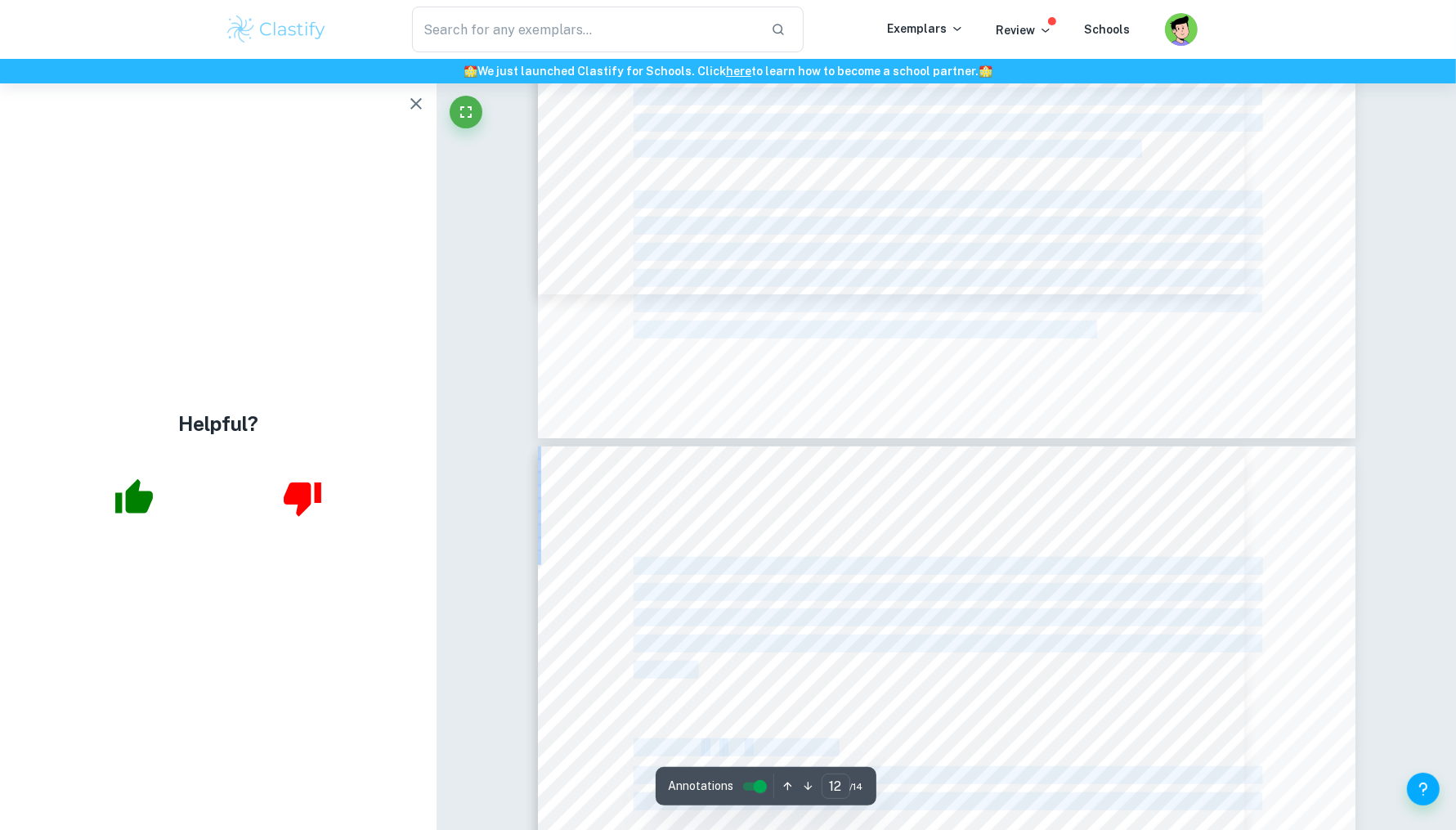 drag, startPoint x: 634, startPoint y: 179, endPoint x: 968, endPoint y: 657, distance: 583.12949 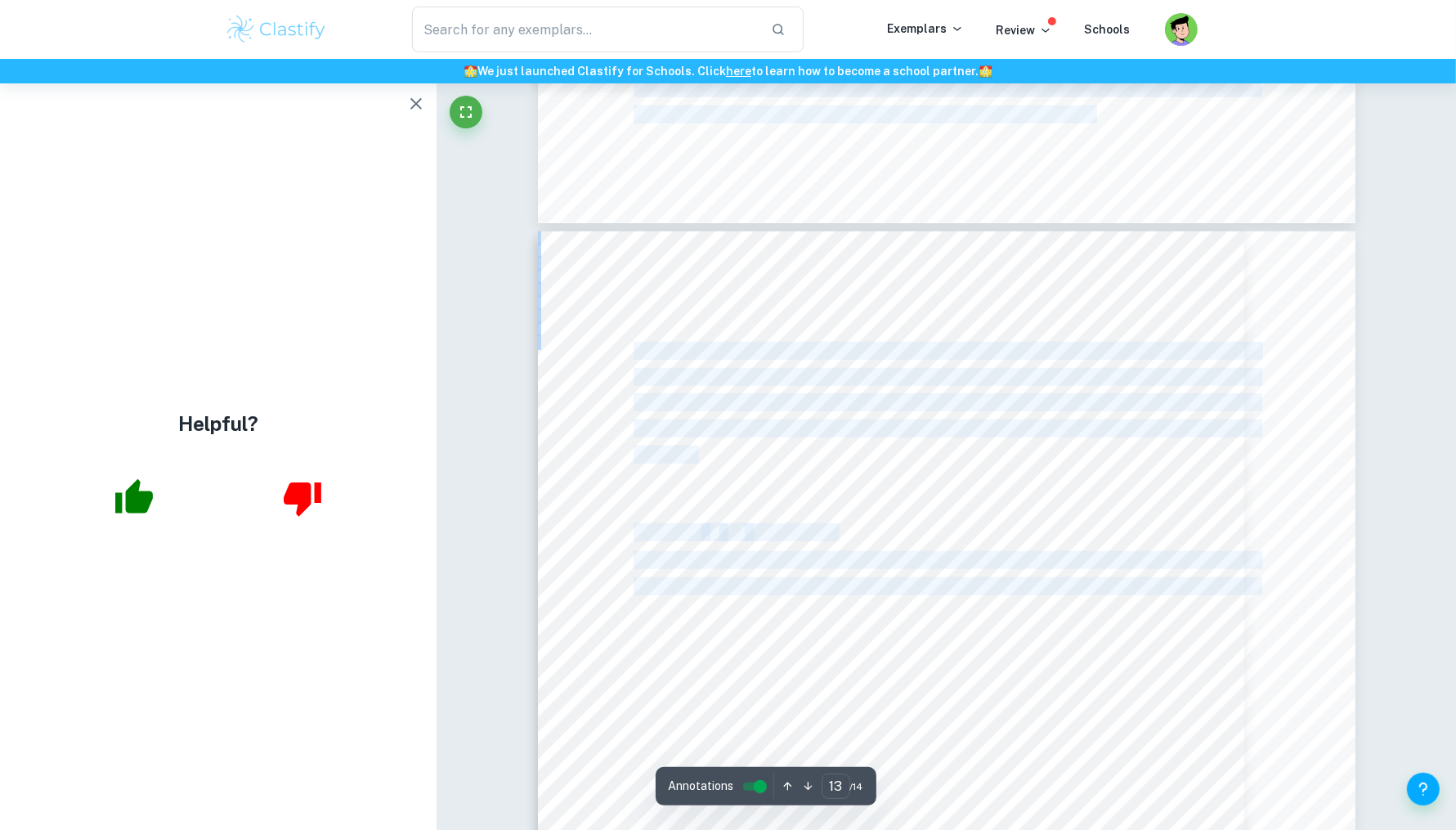 scroll, scrollTop: 12968, scrollLeft: 0, axis: vertical 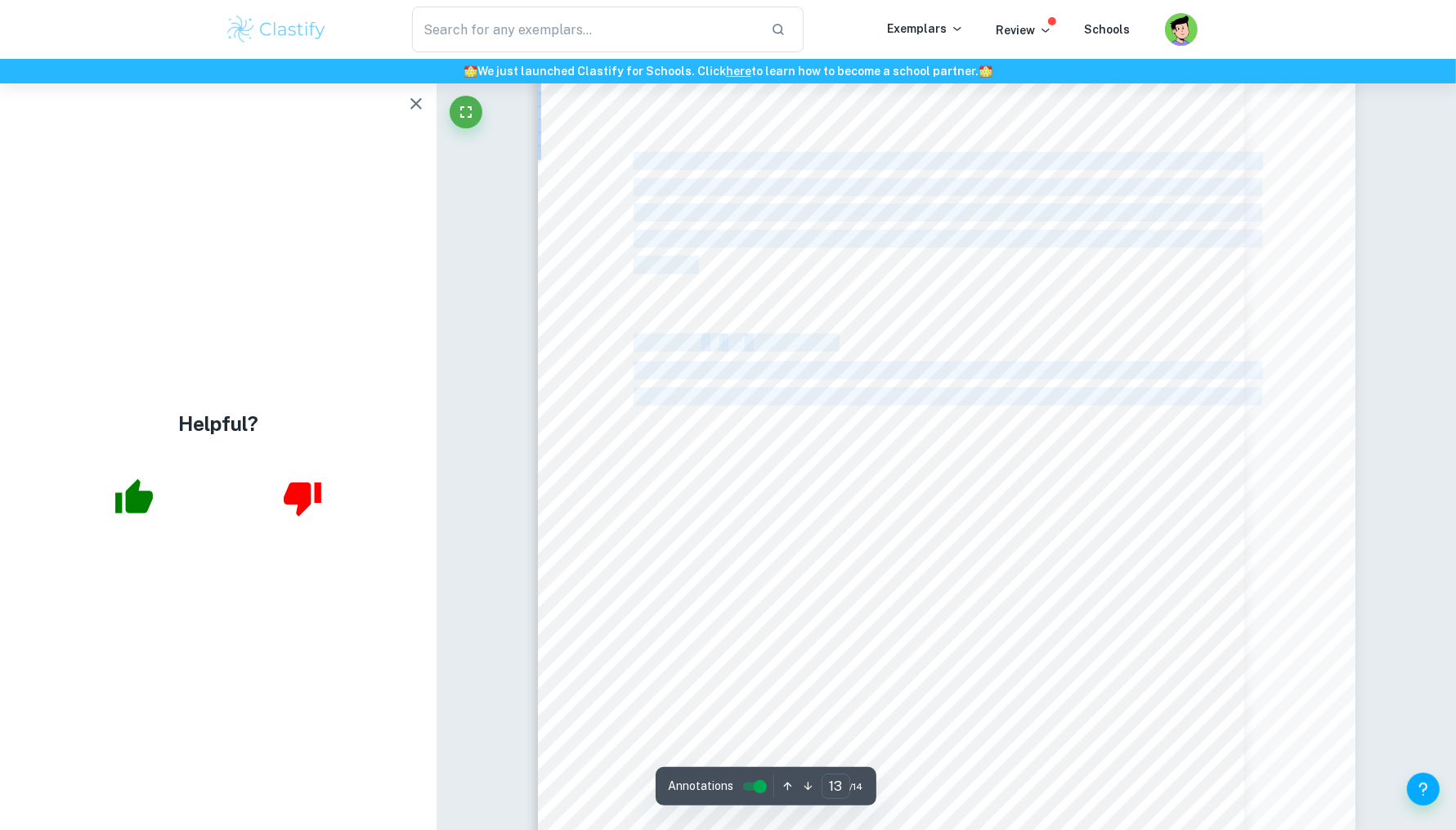 copy on "The limited amount of data could have negatively impacted the result. Only 7 total lengths   may not have sufficiency provided the results needed. A more accurate relation could have been recorded if larger lengths of the beam were available as well (such as 300mm, 350mm, 400mm, 450mm, and 500mm). The complete plastic composition of the beam was unknown and therefore Young9s modulus may have been irregular across its entire surface. Improvements could be made if a beam of known composition across its entire length were available to conduct the experiments. The placement of the mass on the beam may have been imprecise. The mass should be placed in the exact center of the beam length, however, due to random error, it may have been slightly skewed. This would be a significant error as the placement of the mass not only influences the curvature of the beam but also indicates the point where the sag should be measured. This may have been the cause of the systematic error. This could be solved by having more pre..." 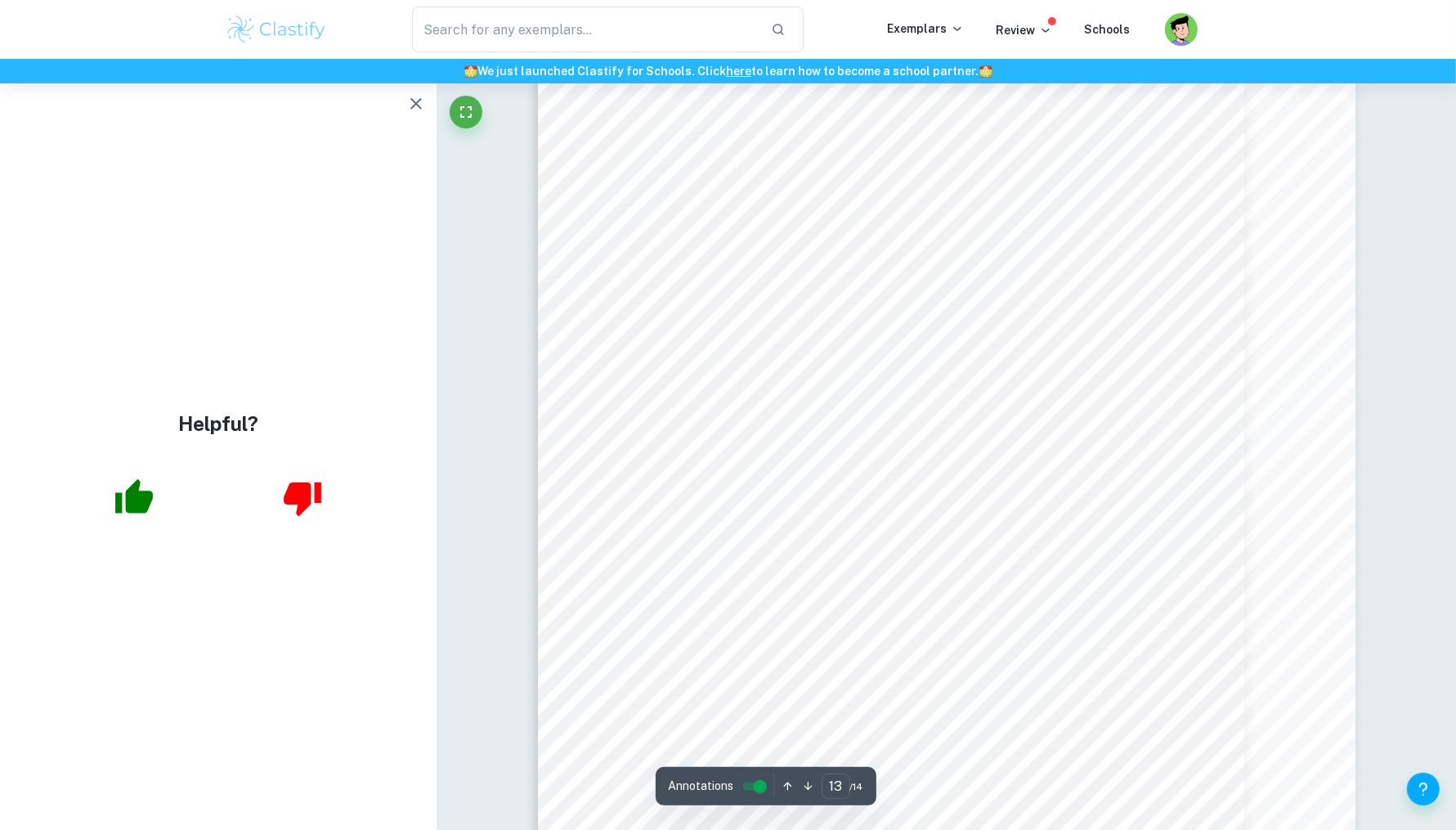 click on "13 The length of the beam may have decreased due to one of the sides getting detached from the cylinder. The sides of the beam were secured on both sides; however, a slight shift was possible. This may also have been the source of the systematic error. This could be improved by placing the beam on a sturdier surface which would be able to prevent its sides from moving or getting detached. Extension   of   the   investigation Using the obtained gradient from graph 1, it would be possible to calculate Young9s modulus for the material used during the experimentation. By inputting the other dimensions (breadth and depth) of the beam and the weight of the mass into the formula for the gradient, it would be possible to calculate the value of that constant." at bounding box center (947, 571) 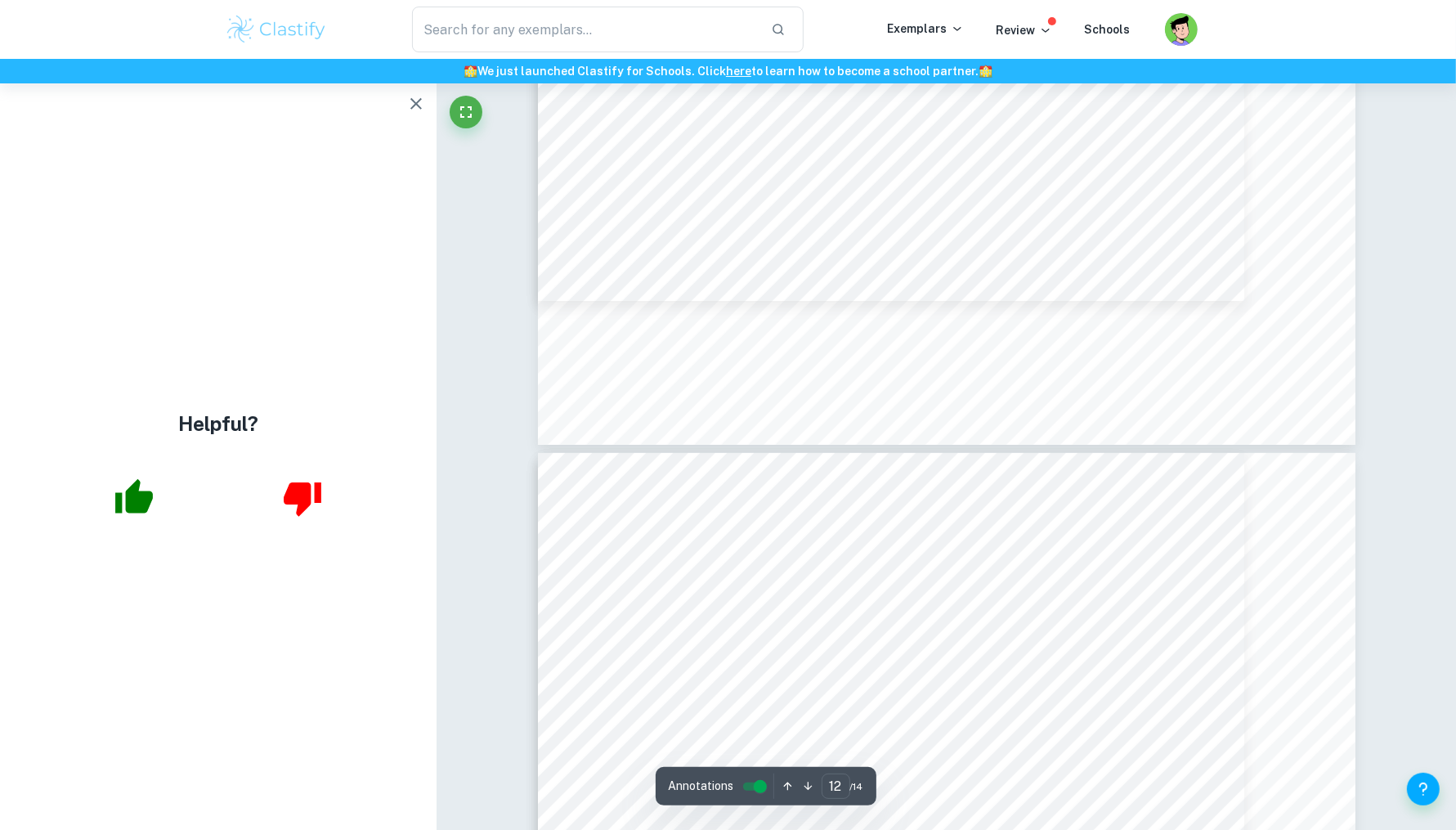 scroll, scrollTop: 12535, scrollLeft: 0, axis: vertical 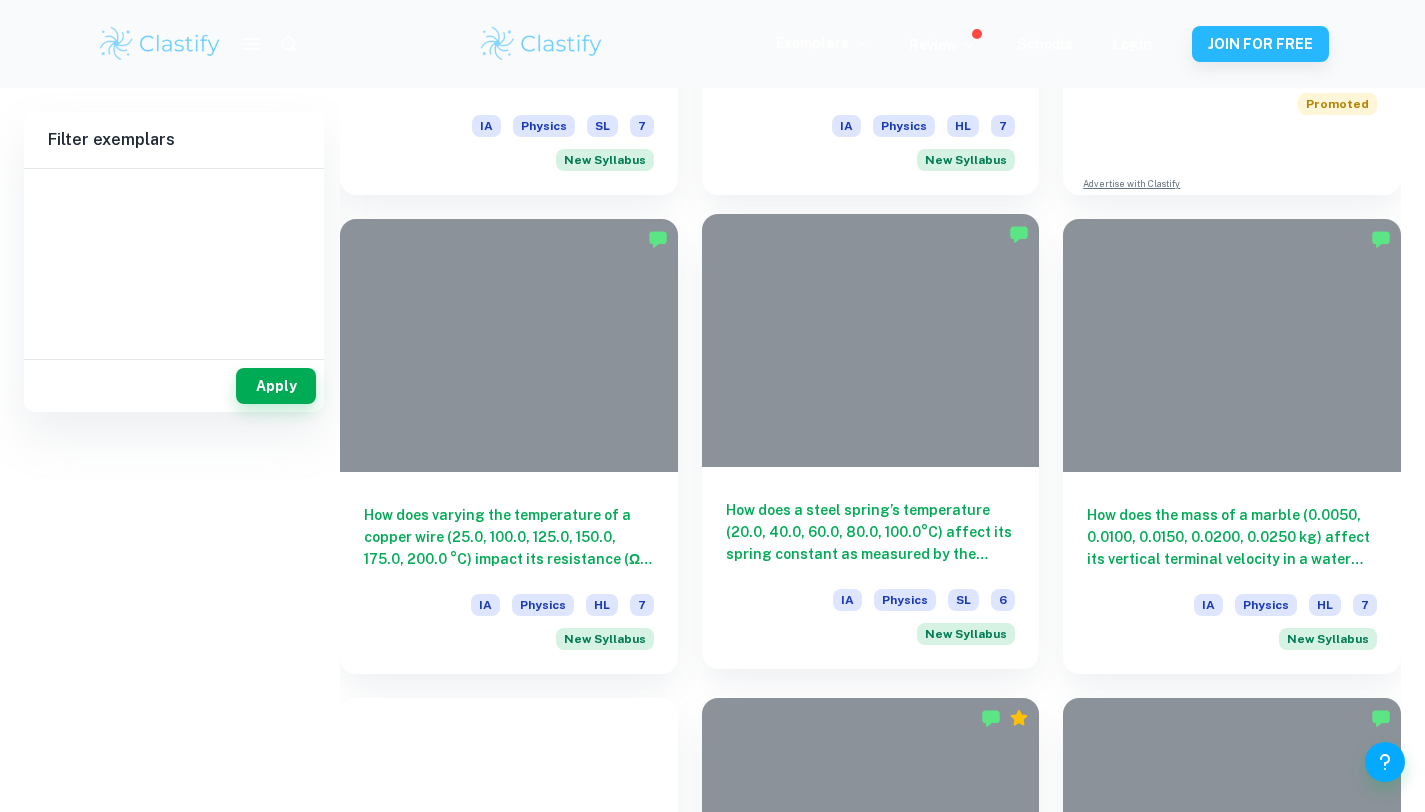 type on "Physics" 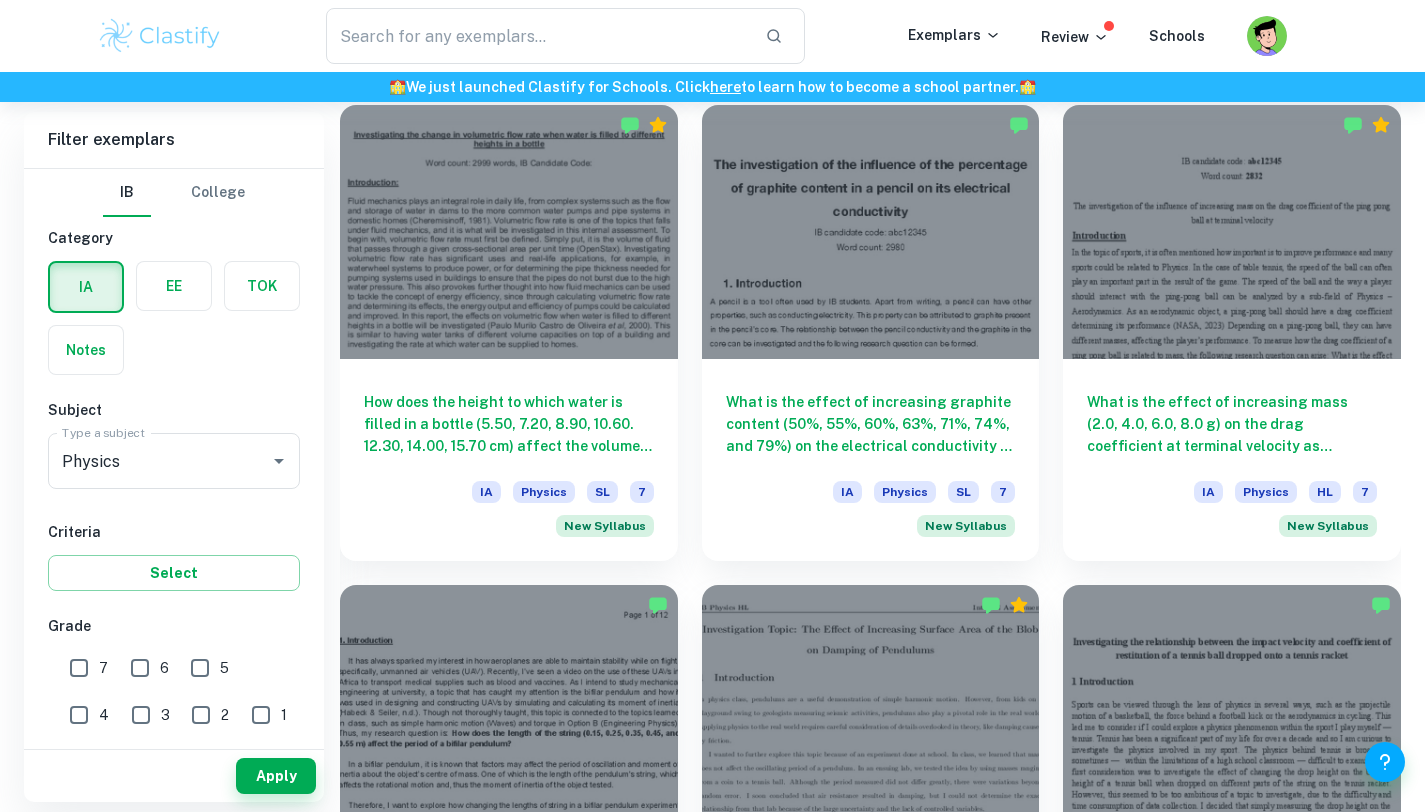scroll, scrollTop: 1595, scrollLeft: 0, axis: vertical 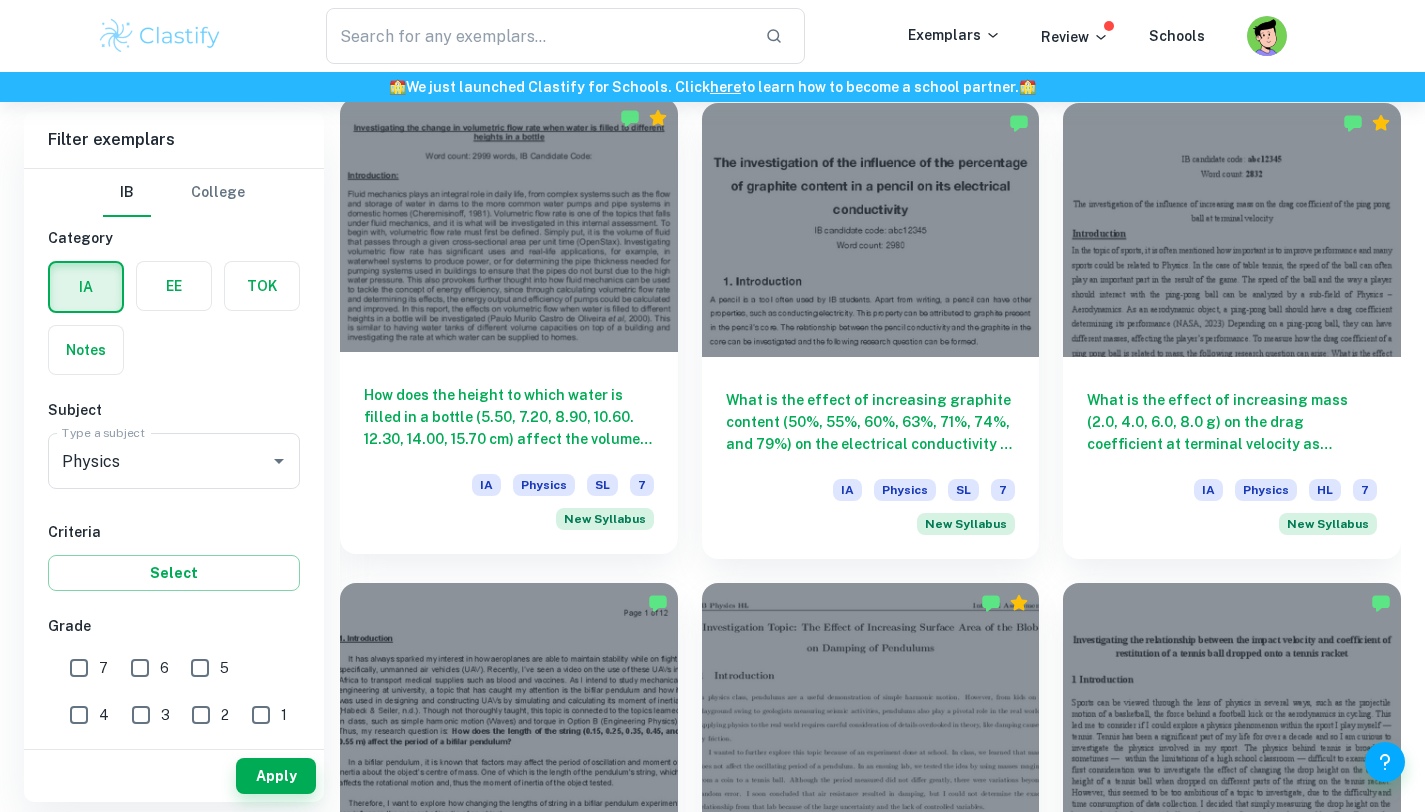 click on "How does the height to which water is filled in a bottle (5.50, 7.20, 8.90, 10.60. 12.30, 14.00, 15.70 cm) affect the volume of water lost (in cm^3 ) and hence the volumetric flow rate (in cm^3 s^-1 )? IA Physics SL 7 New Syllabus" at bounding box center (509, 453) 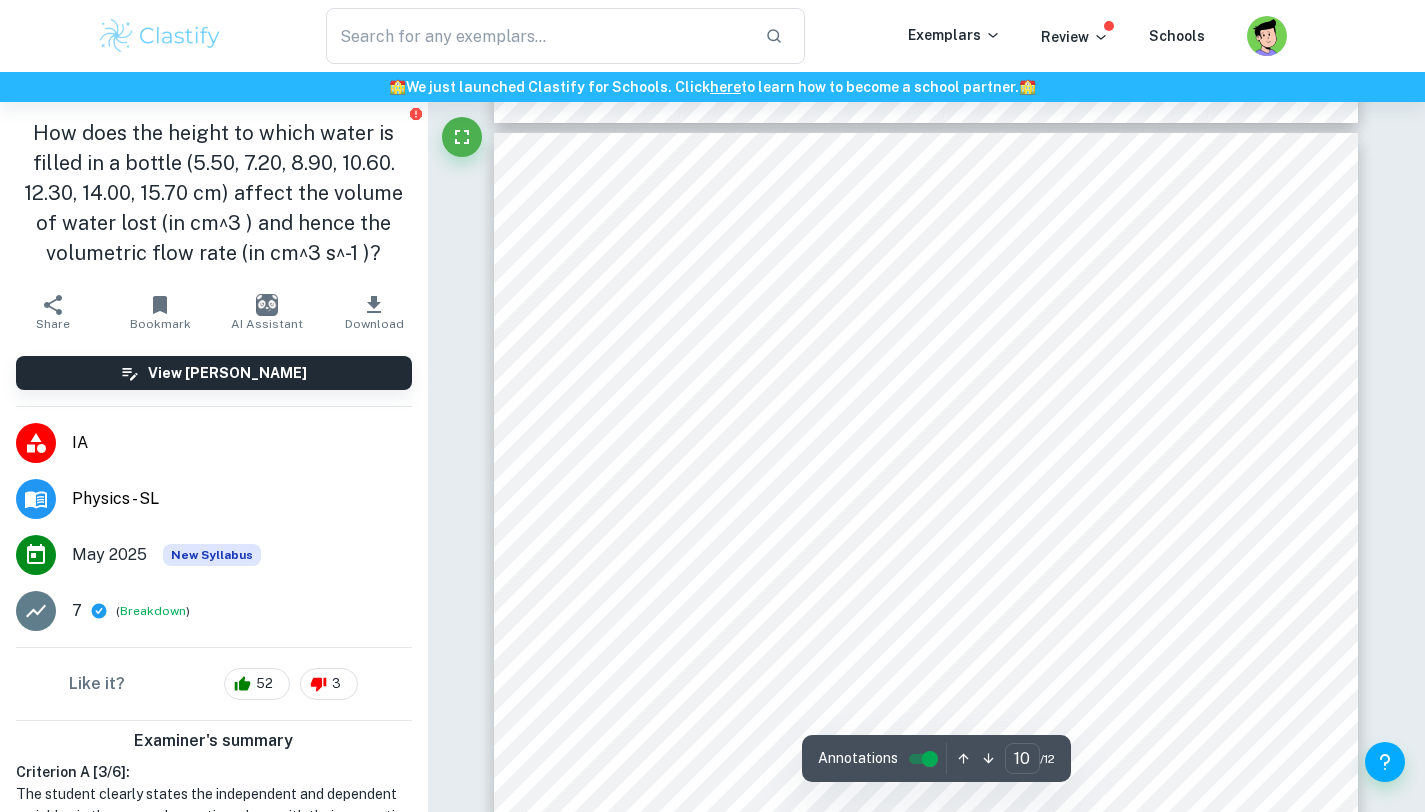 scroll, scrollTop: 10266, scrollLeft: 0, axis: vertical 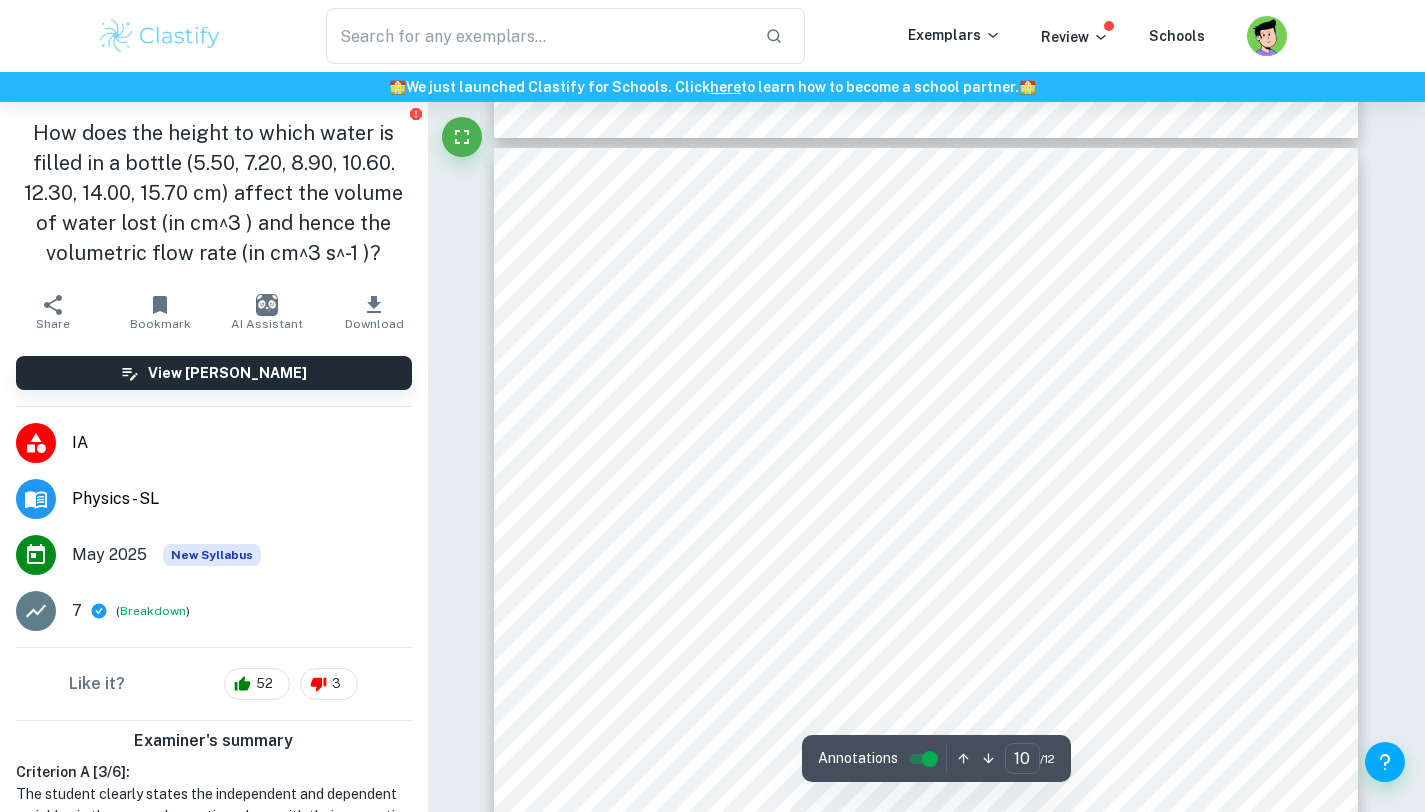 click on "How the data was affected" at bounding box center [841, 299] 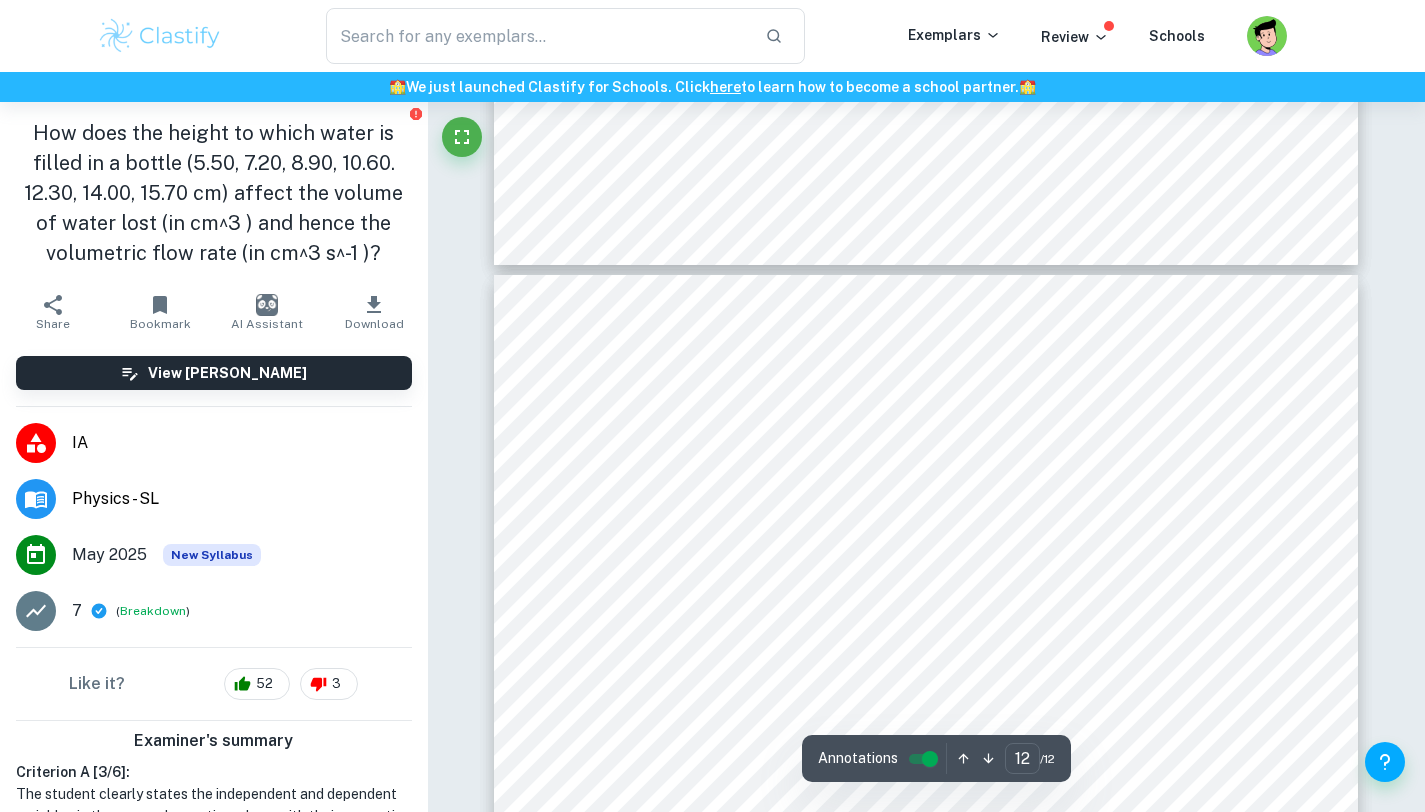 type on "11" 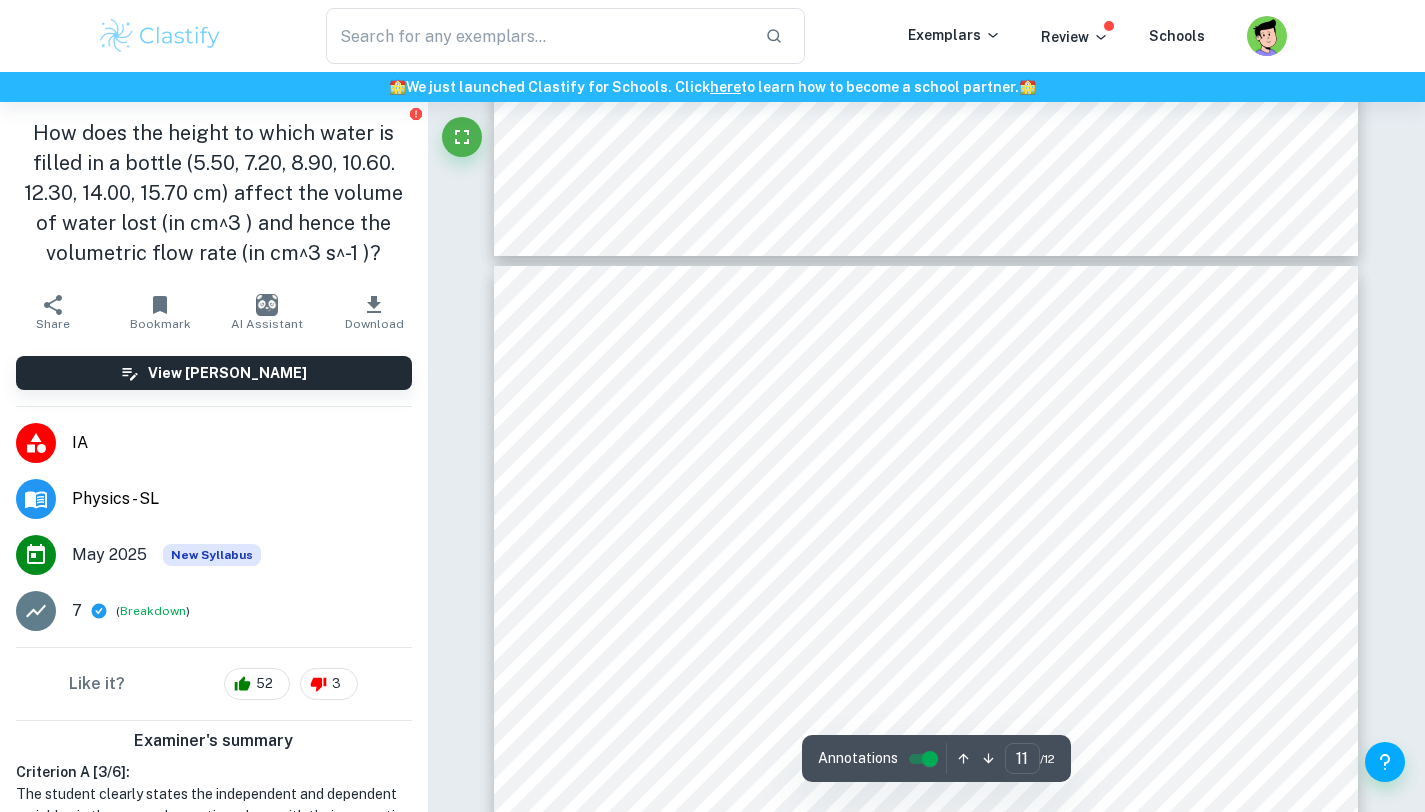 scroll, scrollTop: 11239, scrollLeft: 0, axis: vertical 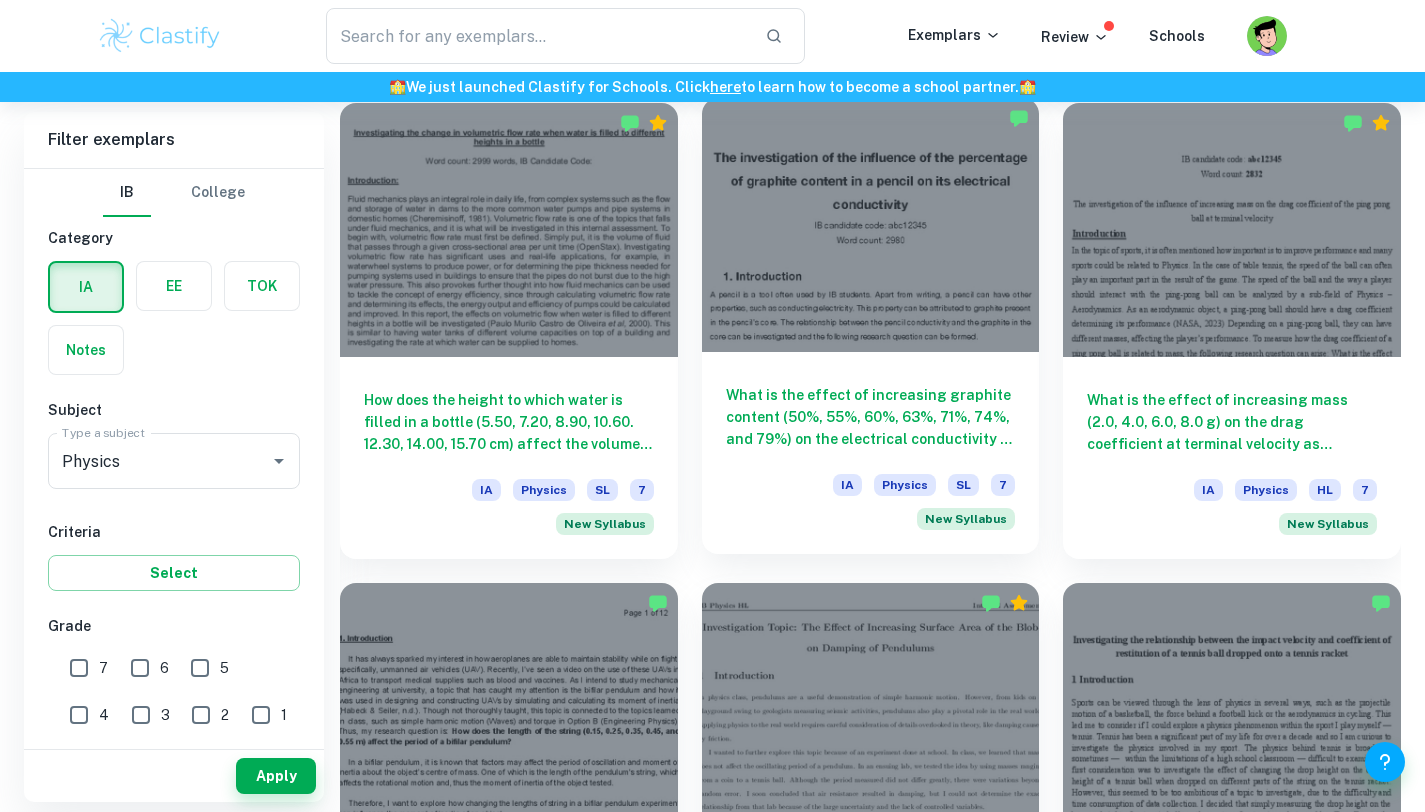 click at bounding box center (871, 224) 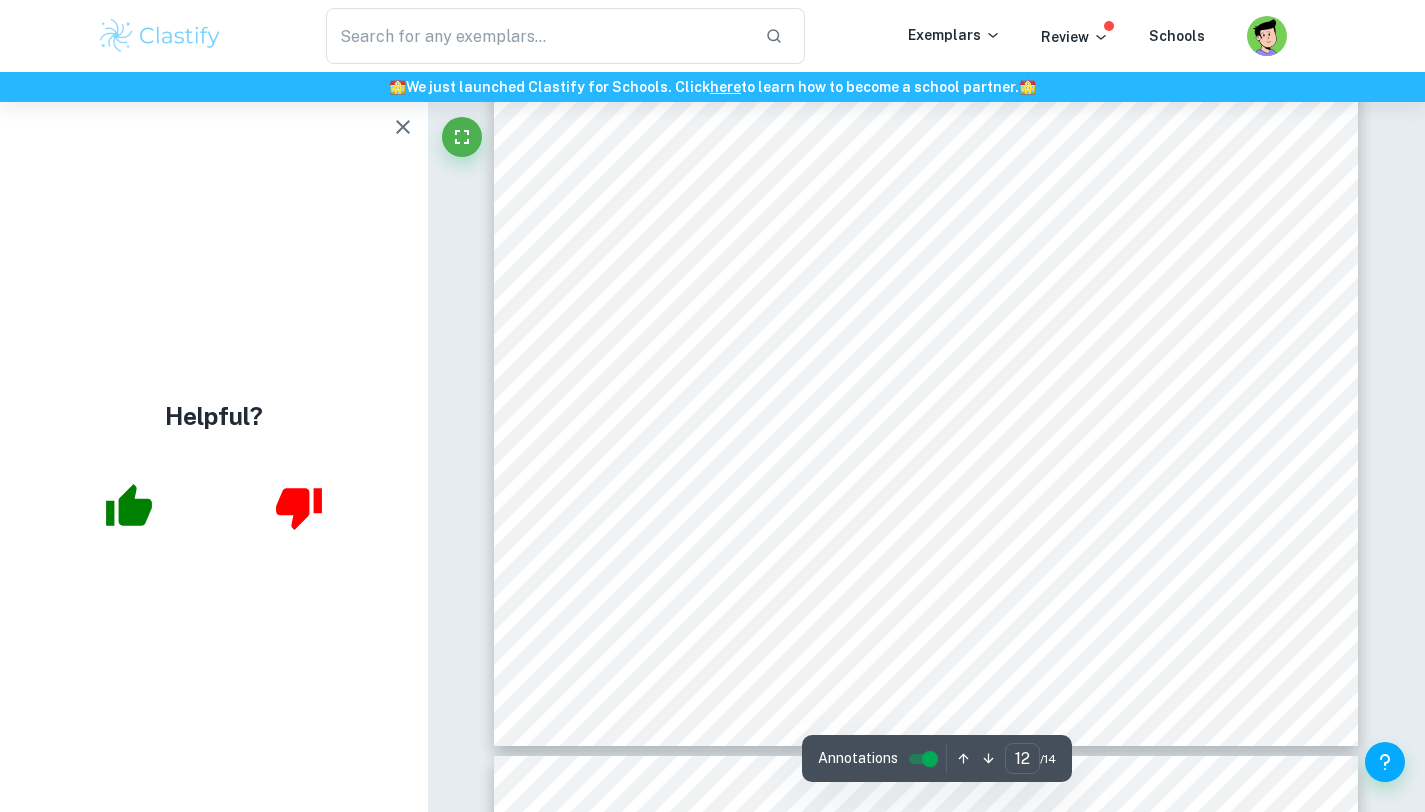 scroll, scrollTop: 14271, scrollLeft: 0, axis: vertical 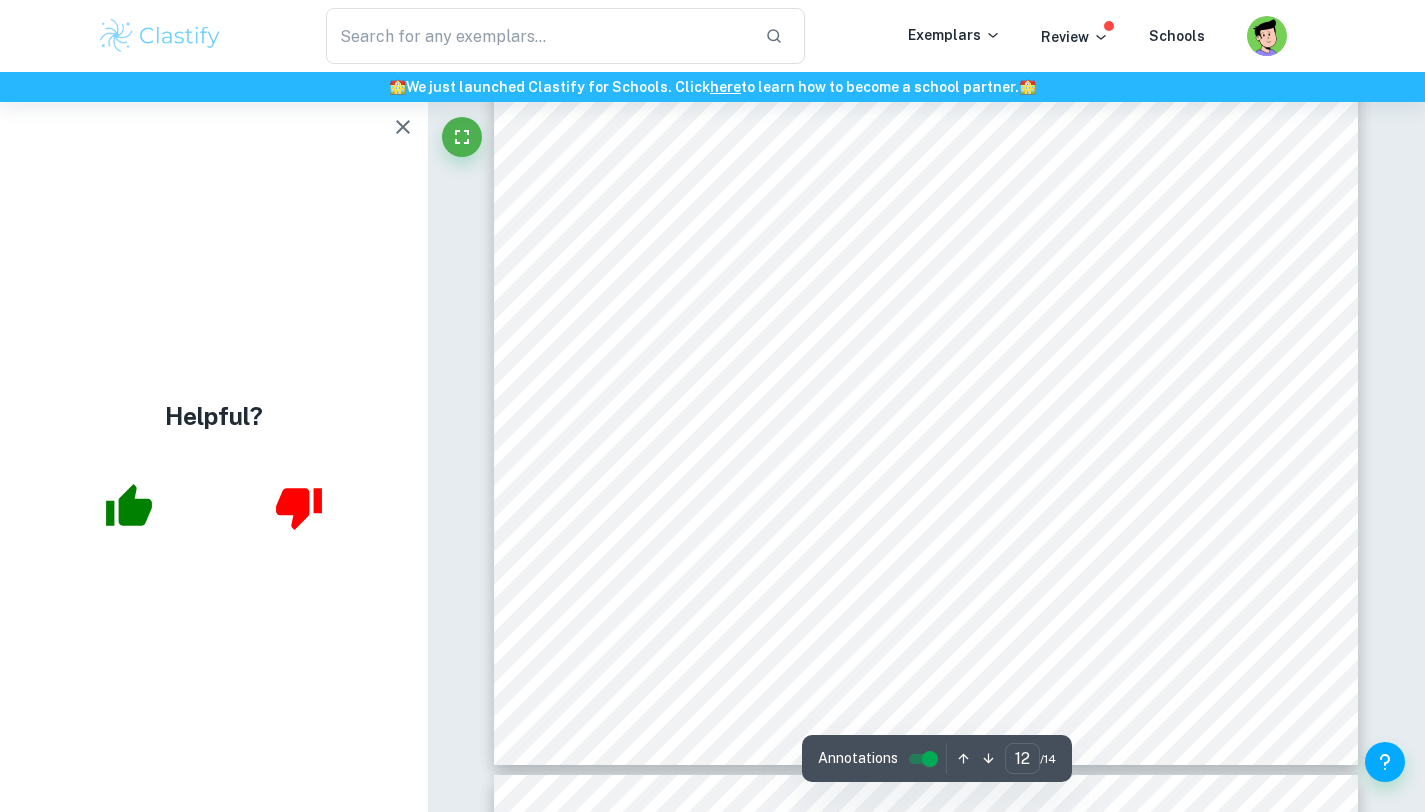 click at bounding box center (403, 127) 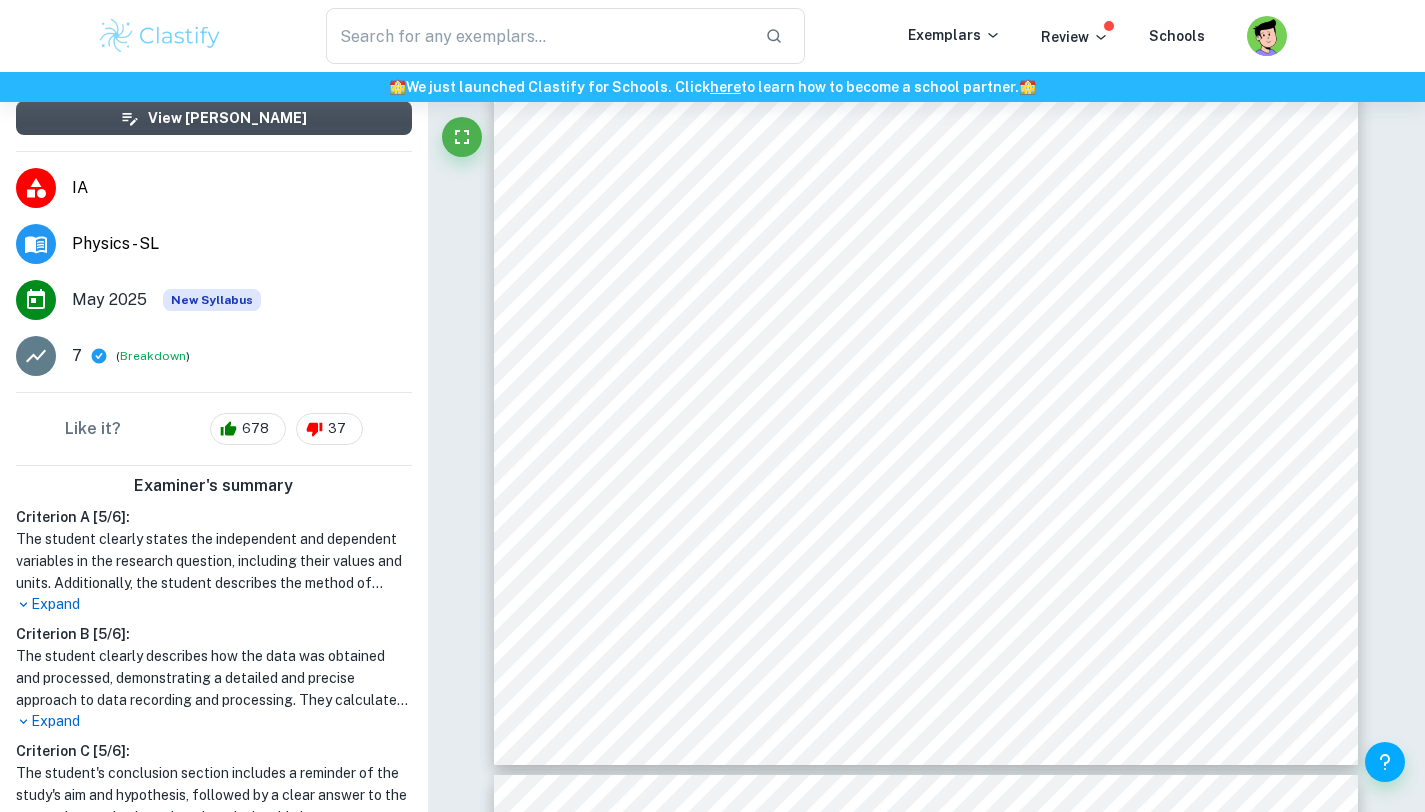 scroll, scrollTop: 610, scrollLeft: 0, axis: vertical 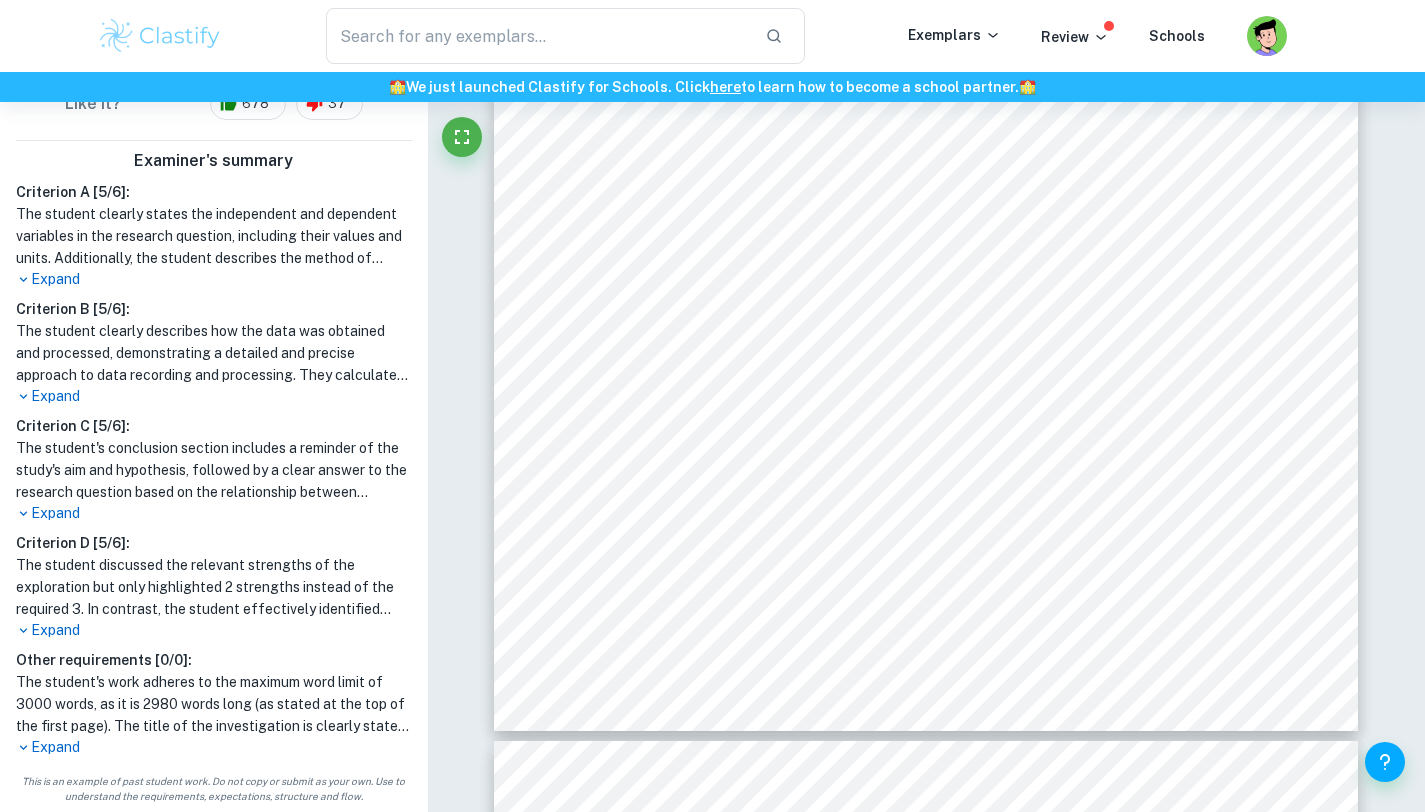 click on "Expand" at bounding box center [214, 630] 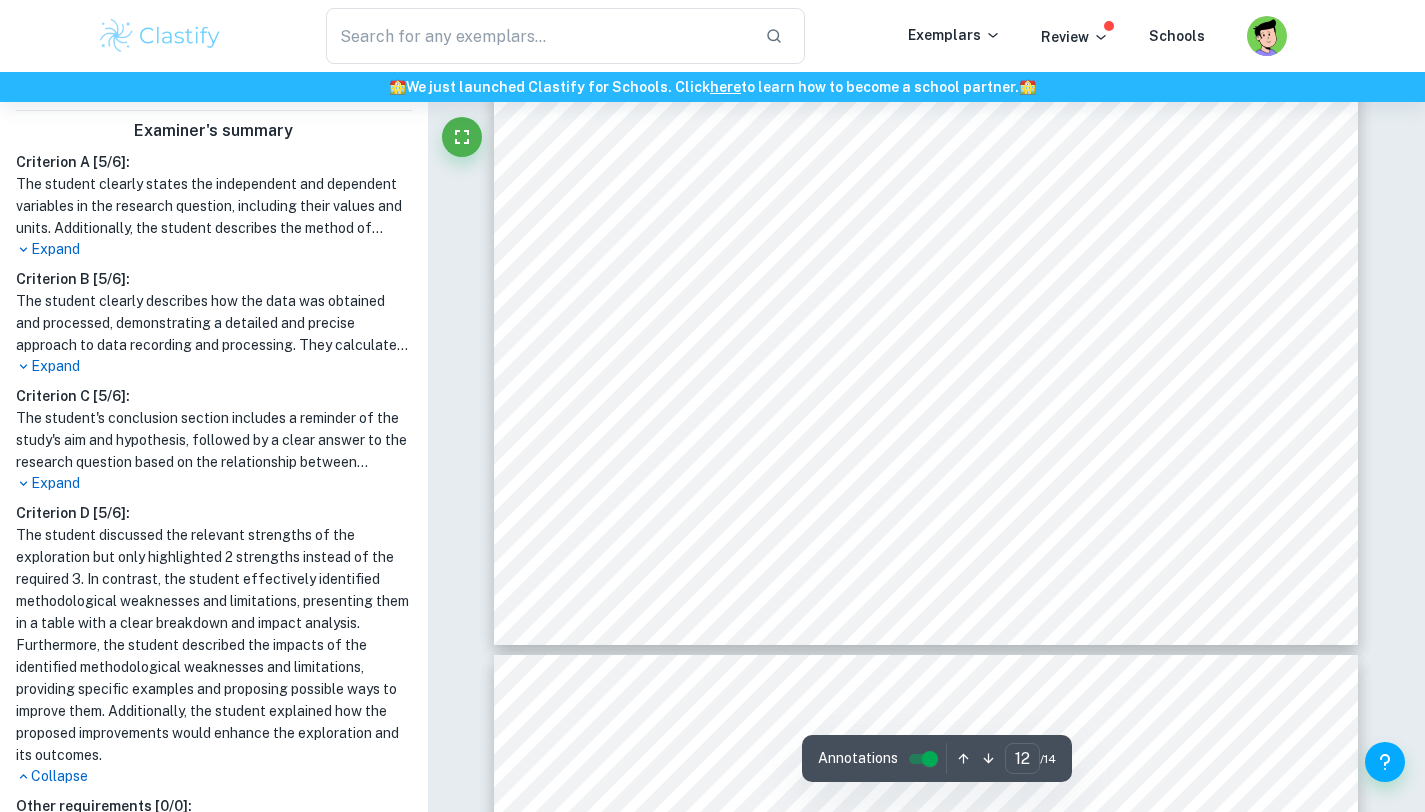 scroll, scrollTop: 14392, scrollLeft: 0, axis: vertical 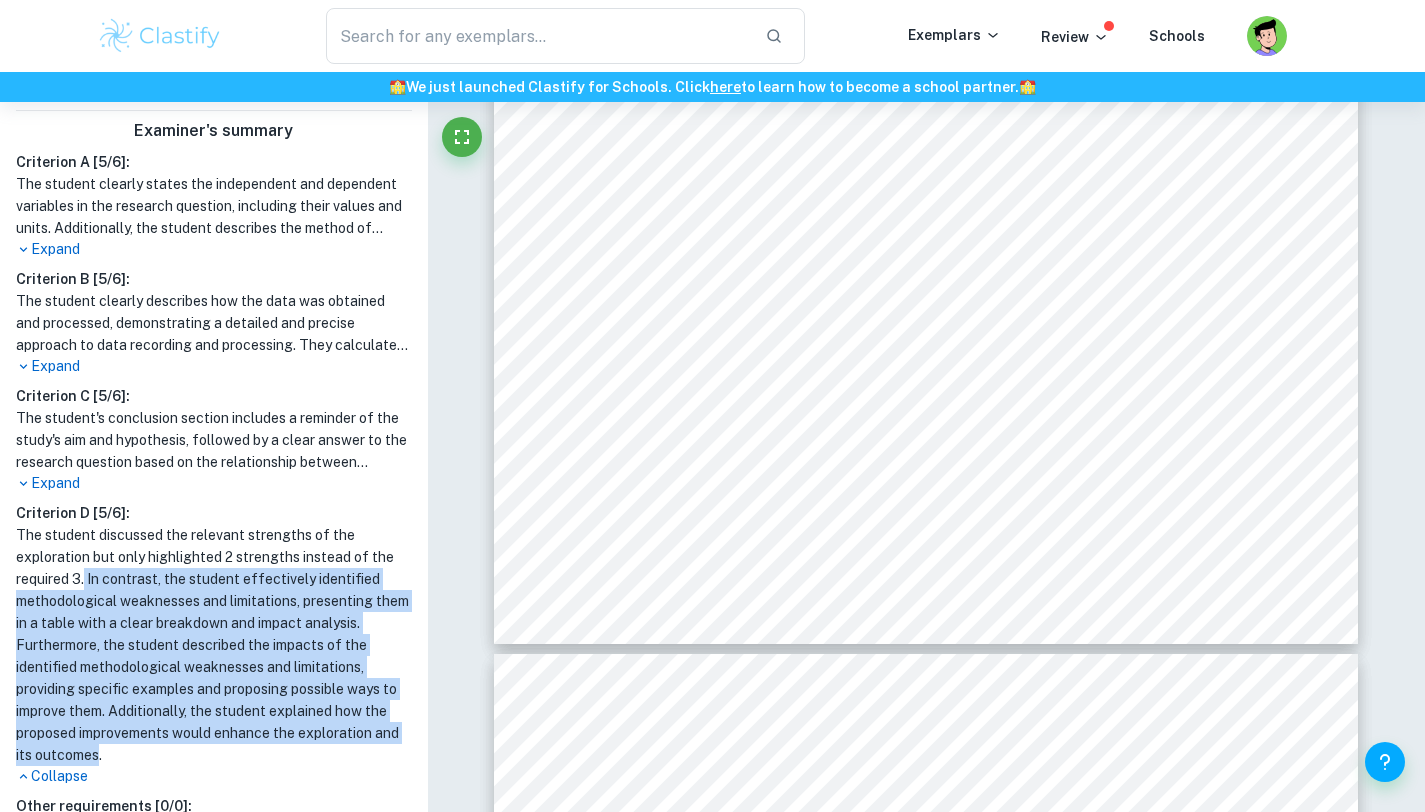 drag, startPoint x: 86, startPoint y: 604, endPoint x: 224, endPoint y: 782, distance: 225.22878 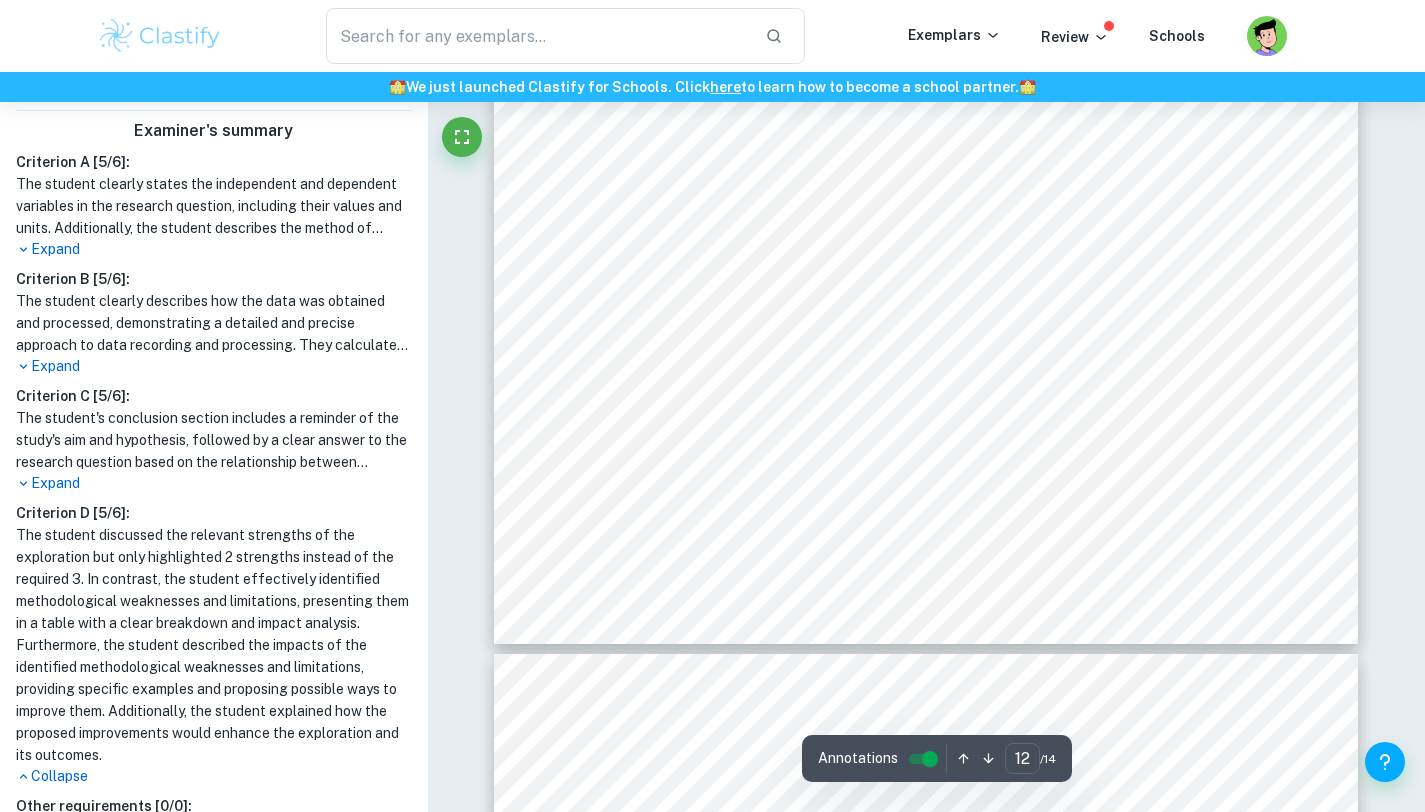 click on "12 Comparing the results obtained with an investigation “The Electrical Characteristics of Pencils Affecting the Human Body” 8   it can be noticed that there is an overshoot regarding the measured resistance of the pencil. According to this study, the resistance measured for a 15 cm pencil with a 2 mm diameter core, should be at most 91   « . The values obtained in the experiment oscillated up to 160   « . This could be attributed to a faulty Multimeter or the wrong assumed concentration of graphite in a pencil. Despite obtaining low percentage uncertainty in the results (between 2 and 6%), it is still important to highlight that the obtained relationship was based on data that was to some extent false owing to an unidentified issue with the multimeter or the pencil parameters, as the resistance values in this experiment are around twice bigger than in similar investigations. This means that the chosen linearized results also need to be interpreted with caution as the 6.   Evaluation 6.1 Strengths     8" at bounding box center (926, 33) 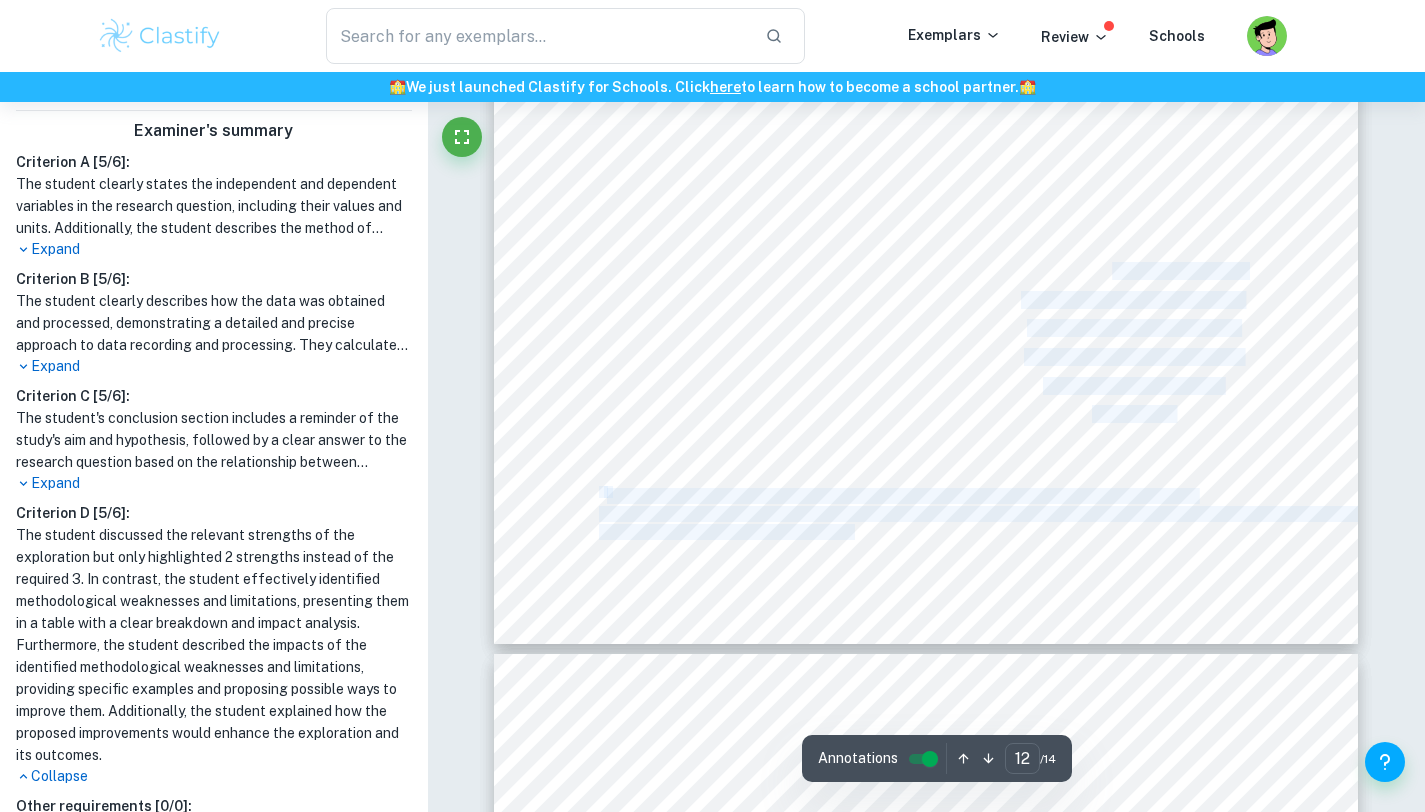 drag, startPoint x: 641, startPoint y: 243, endPoint x: 1115, endPoint y: 273, distance: 474.94843 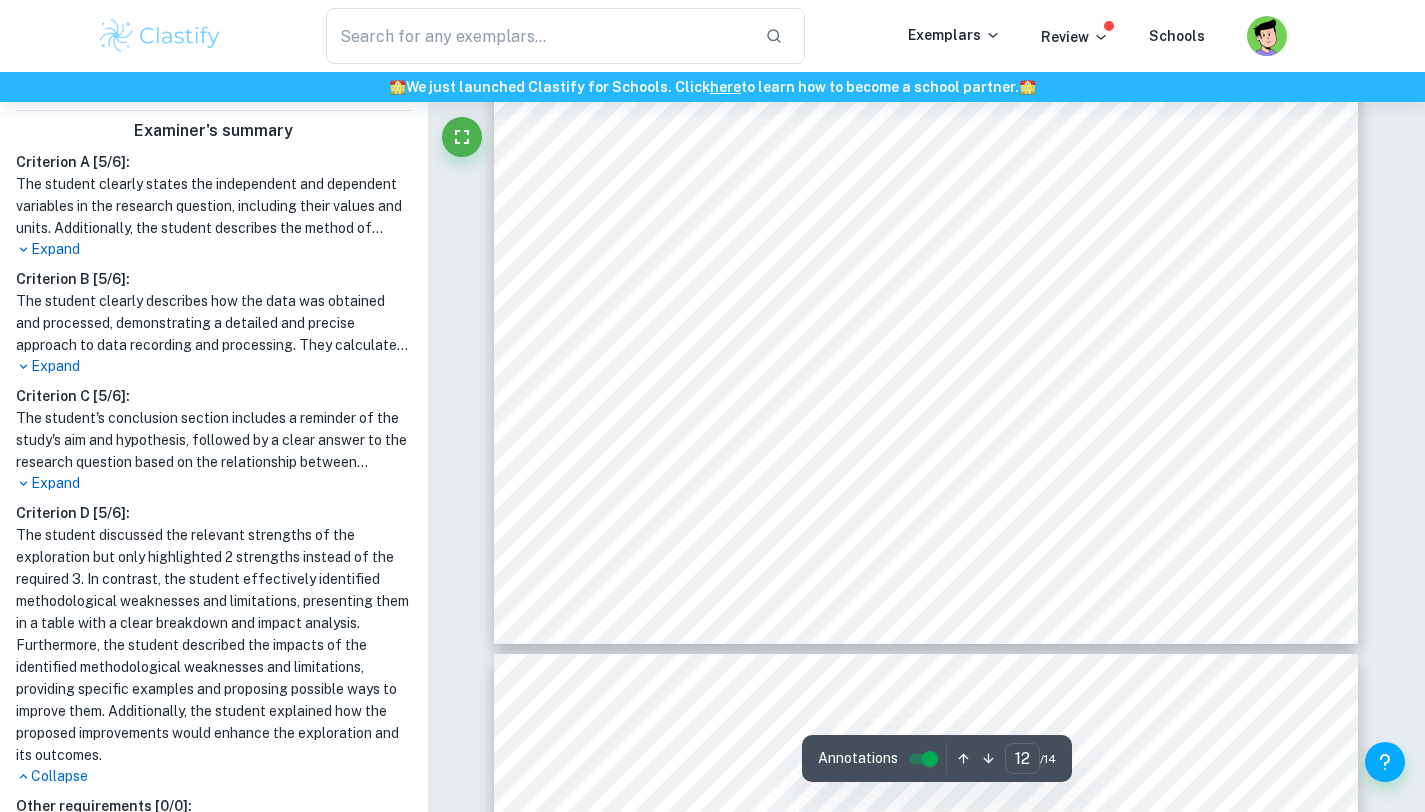 click on "Weakness" at bounding box center [696, 240] 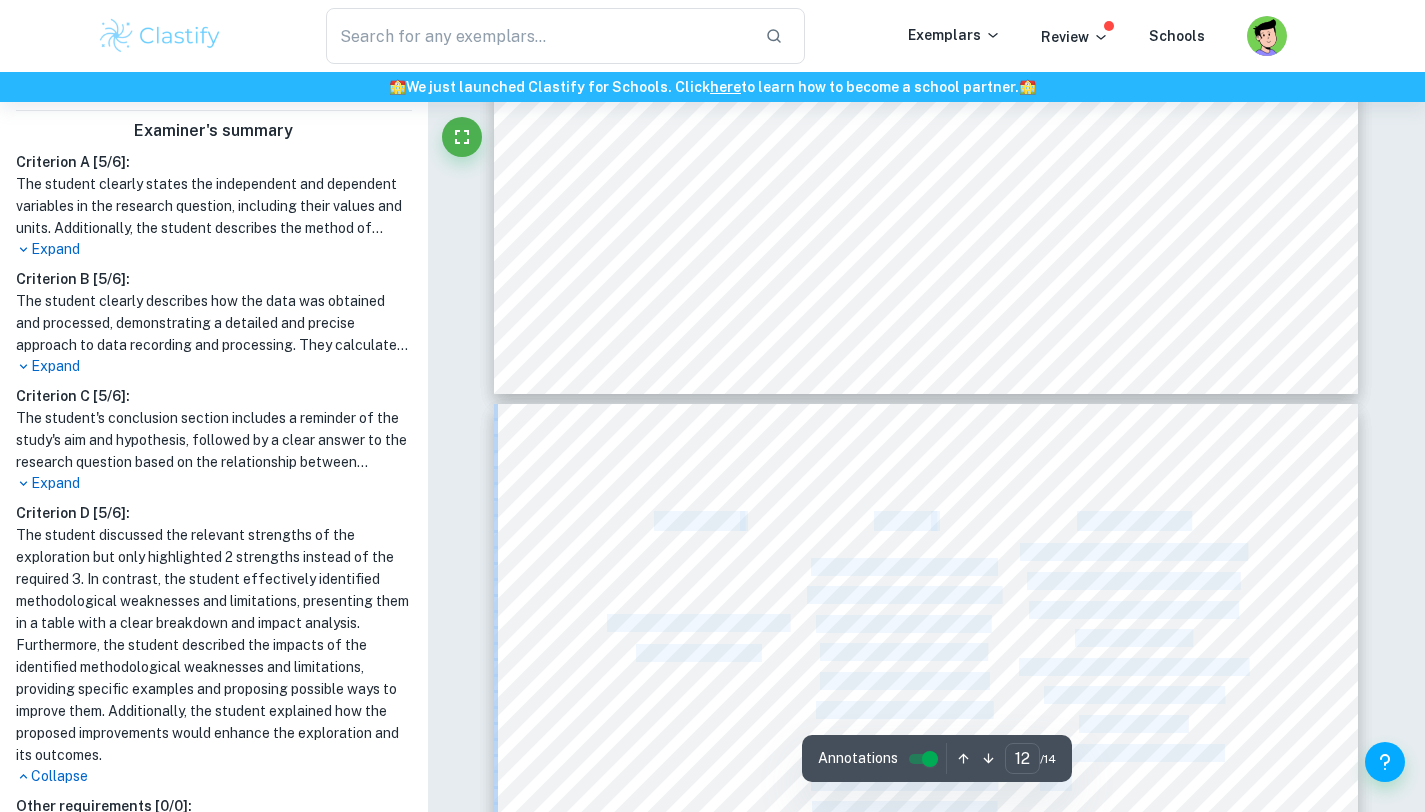 type on "13" 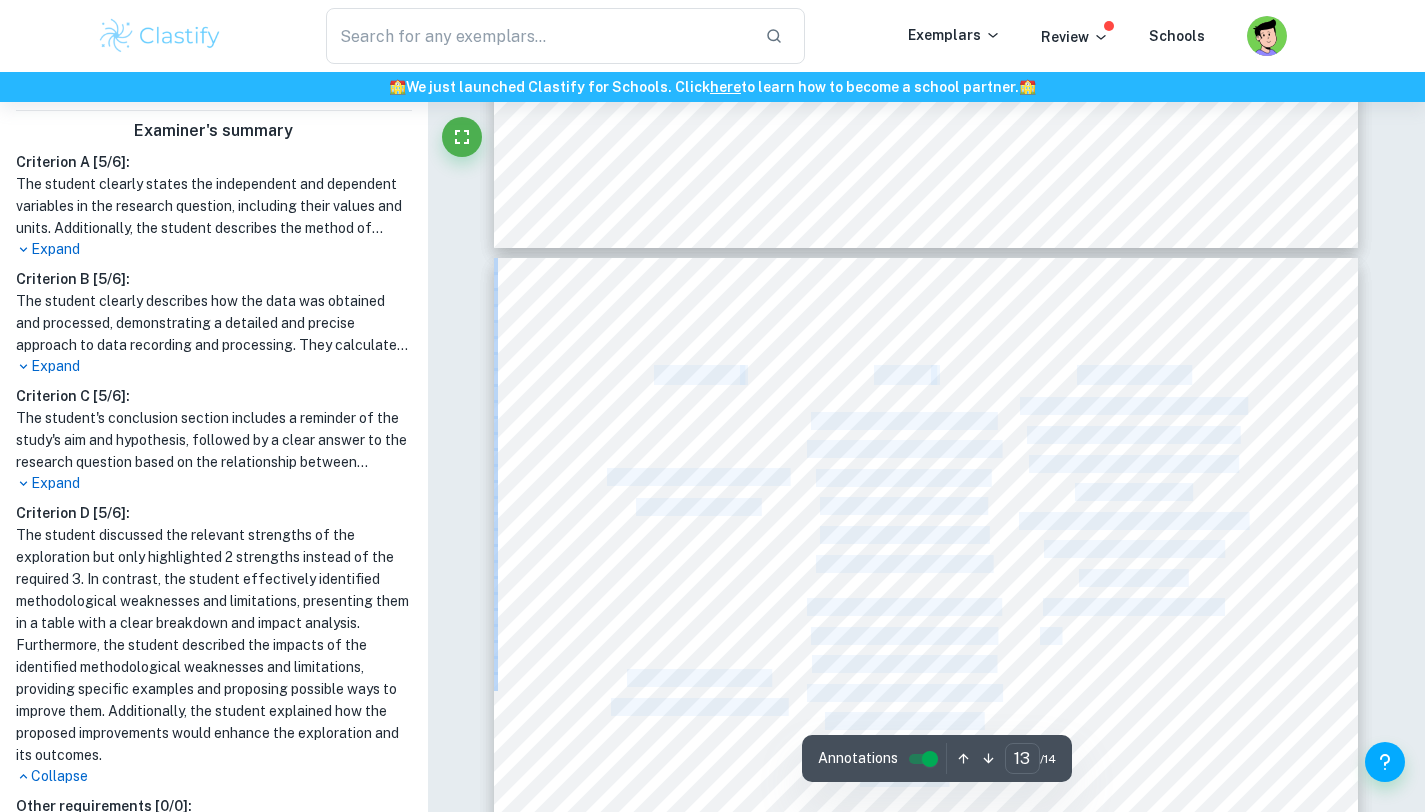 drag, startPoint x: 639, startPoint y: 241, endPoint x: 1063, endPoint y: 629, distance: 574.73474 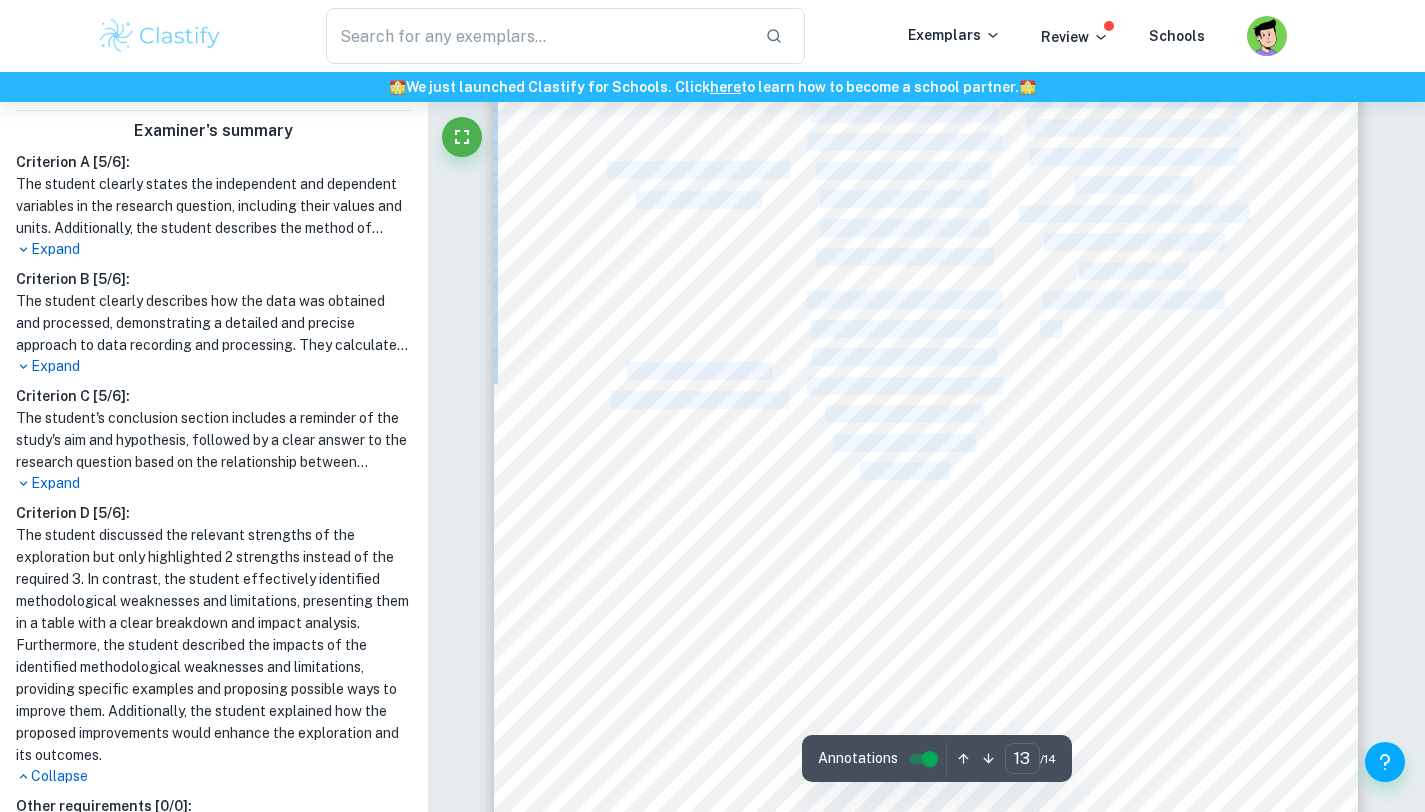 scroll, scrollTop: 14931, scrollLeft: 0, axis: vertical 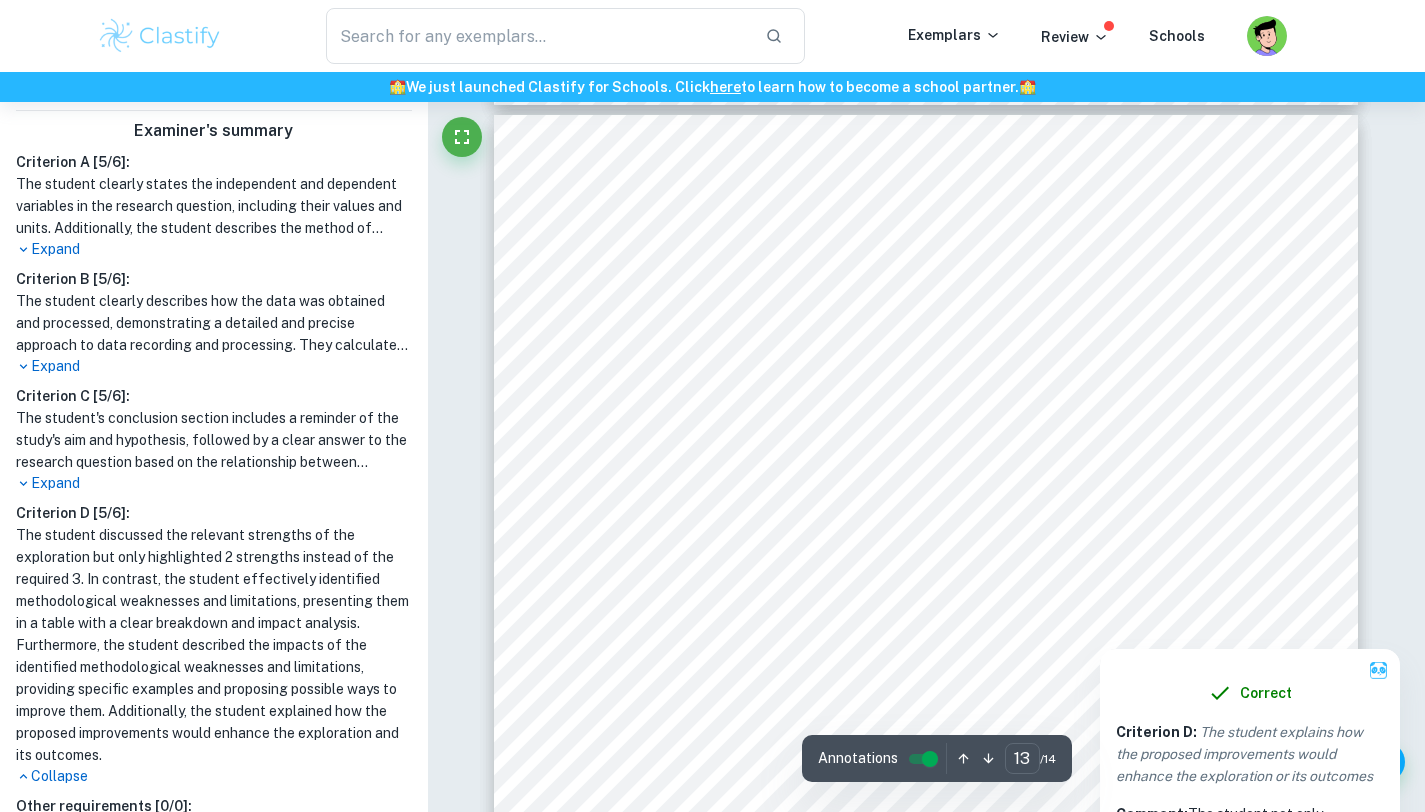 click at bounding box center (1132, 578) 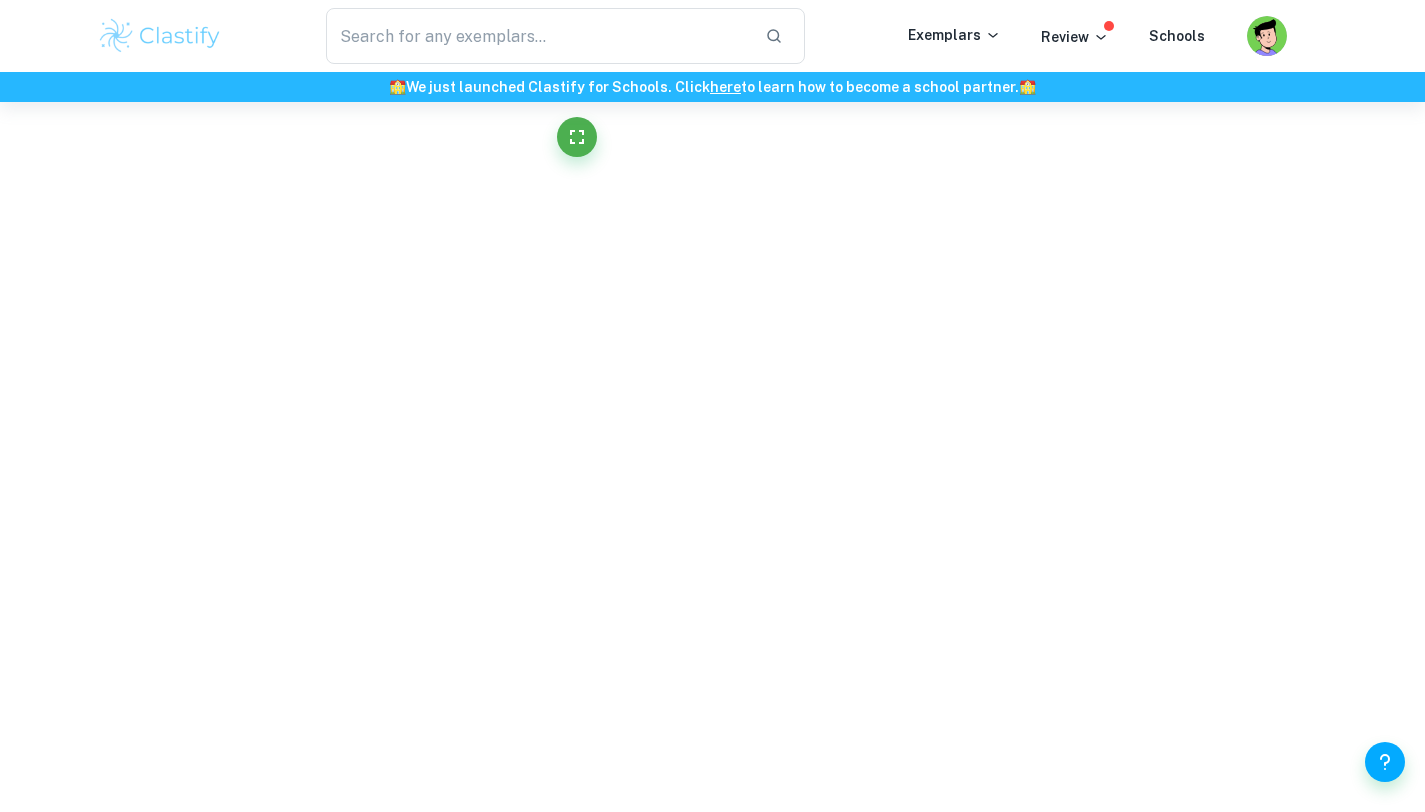 scroll, scrollTop: 0, scrollLeft: 0, axis: both 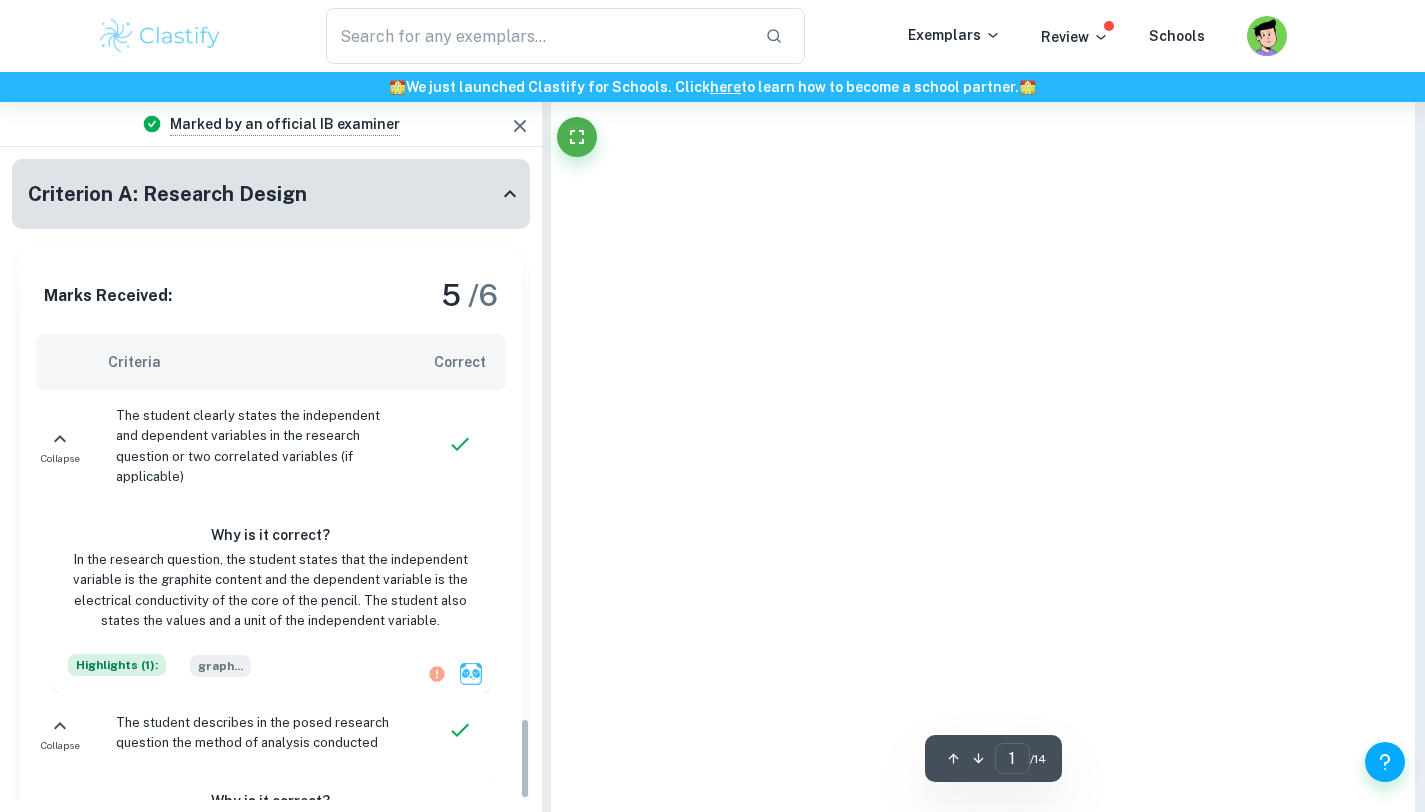 type on "13" 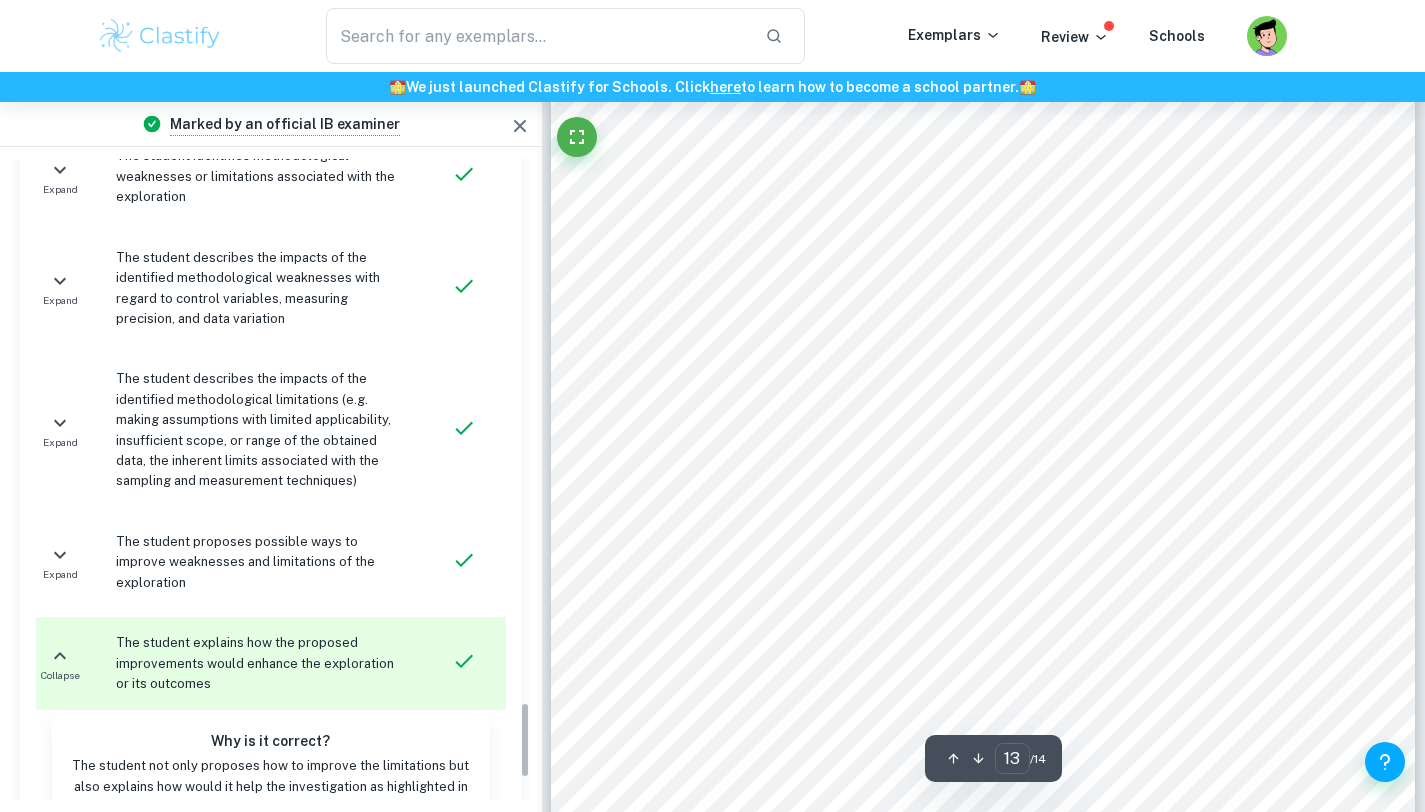 scroll, scrollTop: 4537, scrollLeft: 0, axis: vertical 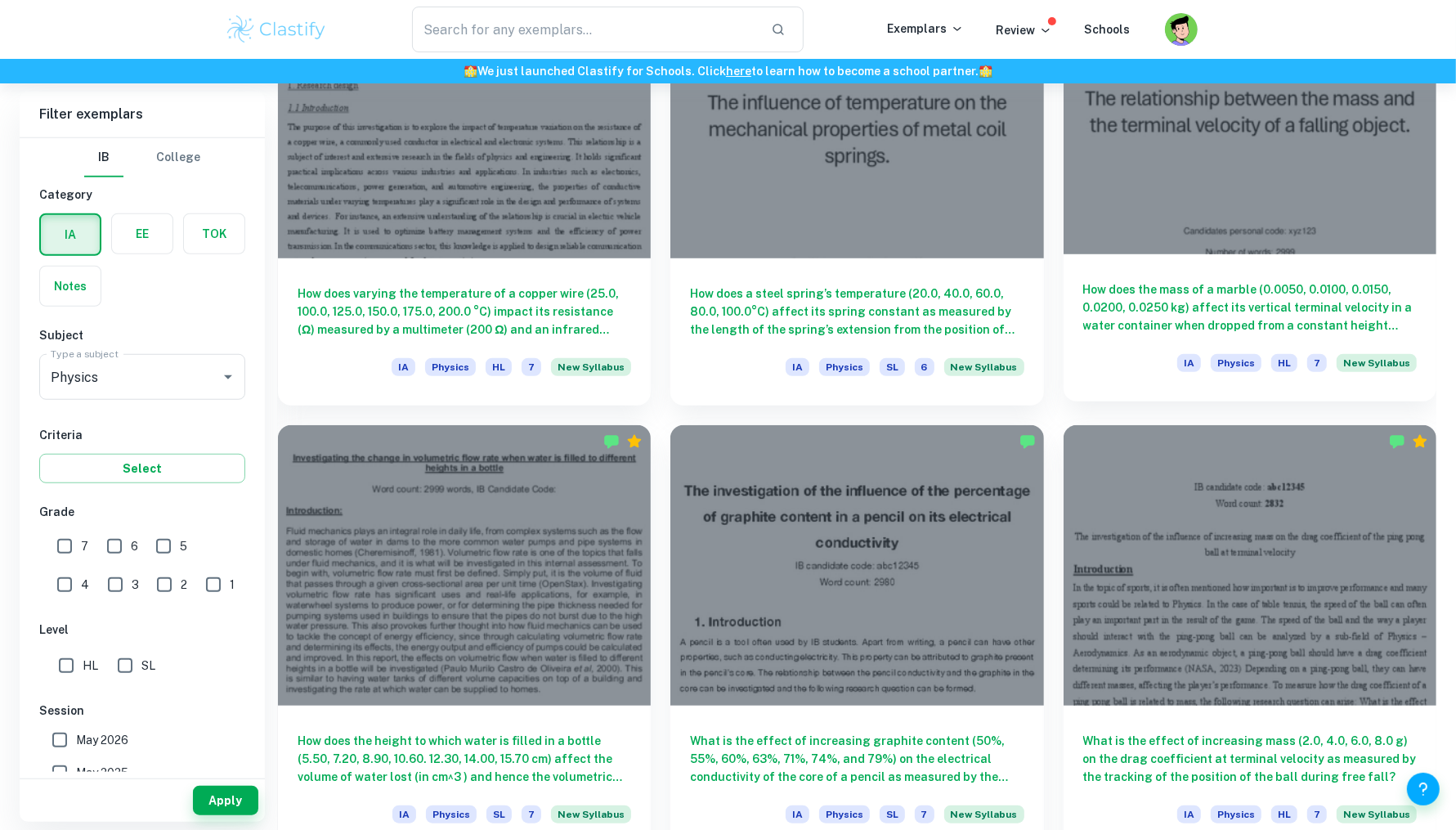 click on "How does the mass of a marble (0.0050, 0.0100, 0.0150, 0.0200, 0.0250 kg) affect its vertical terminal velocity in a water container when dropped from a constant height measured using video analysis software?" at bounding box center (1250, 307) 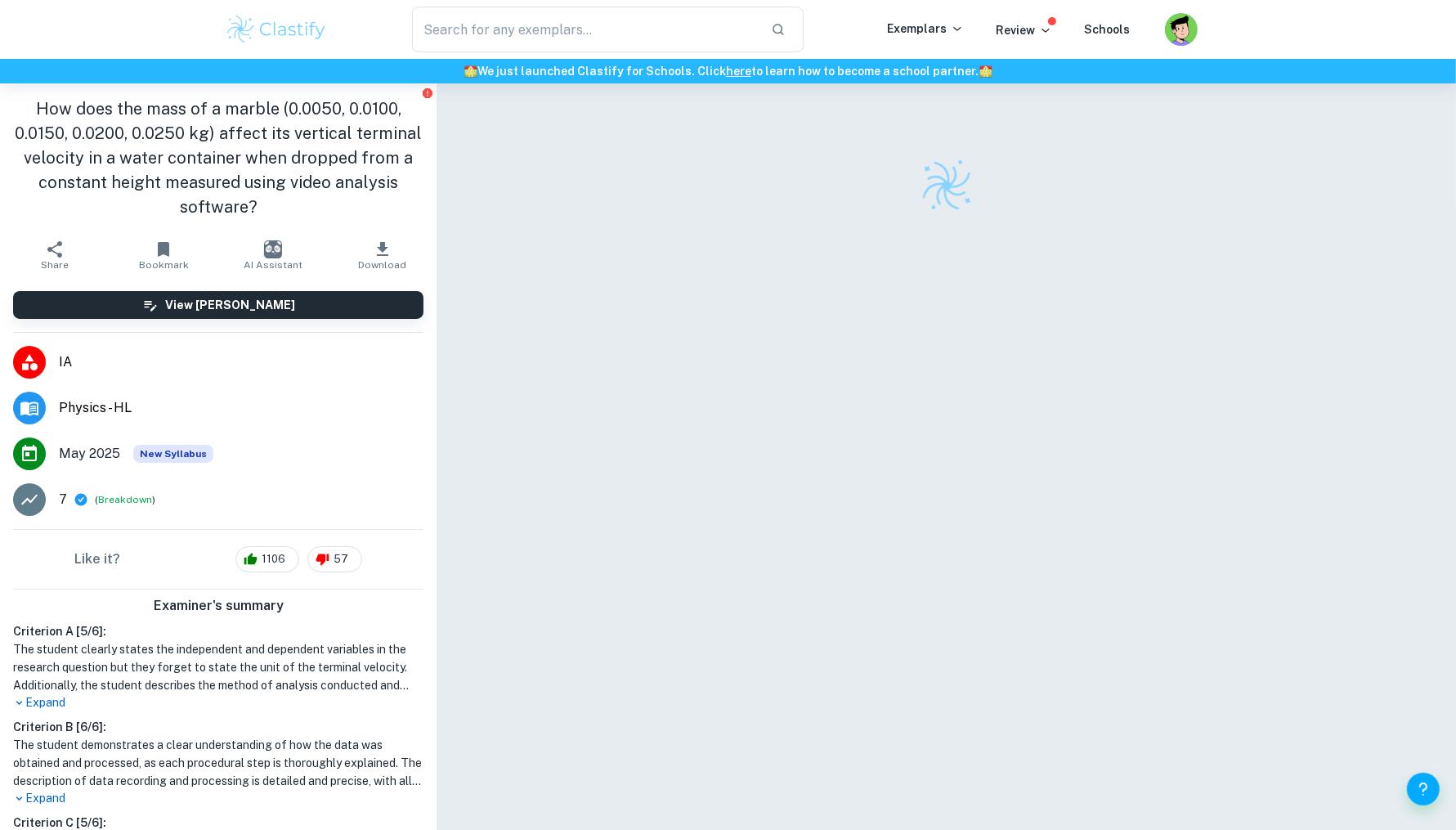 scroll, scrollTop: 83, scrollLeft: 0, axis: vertical 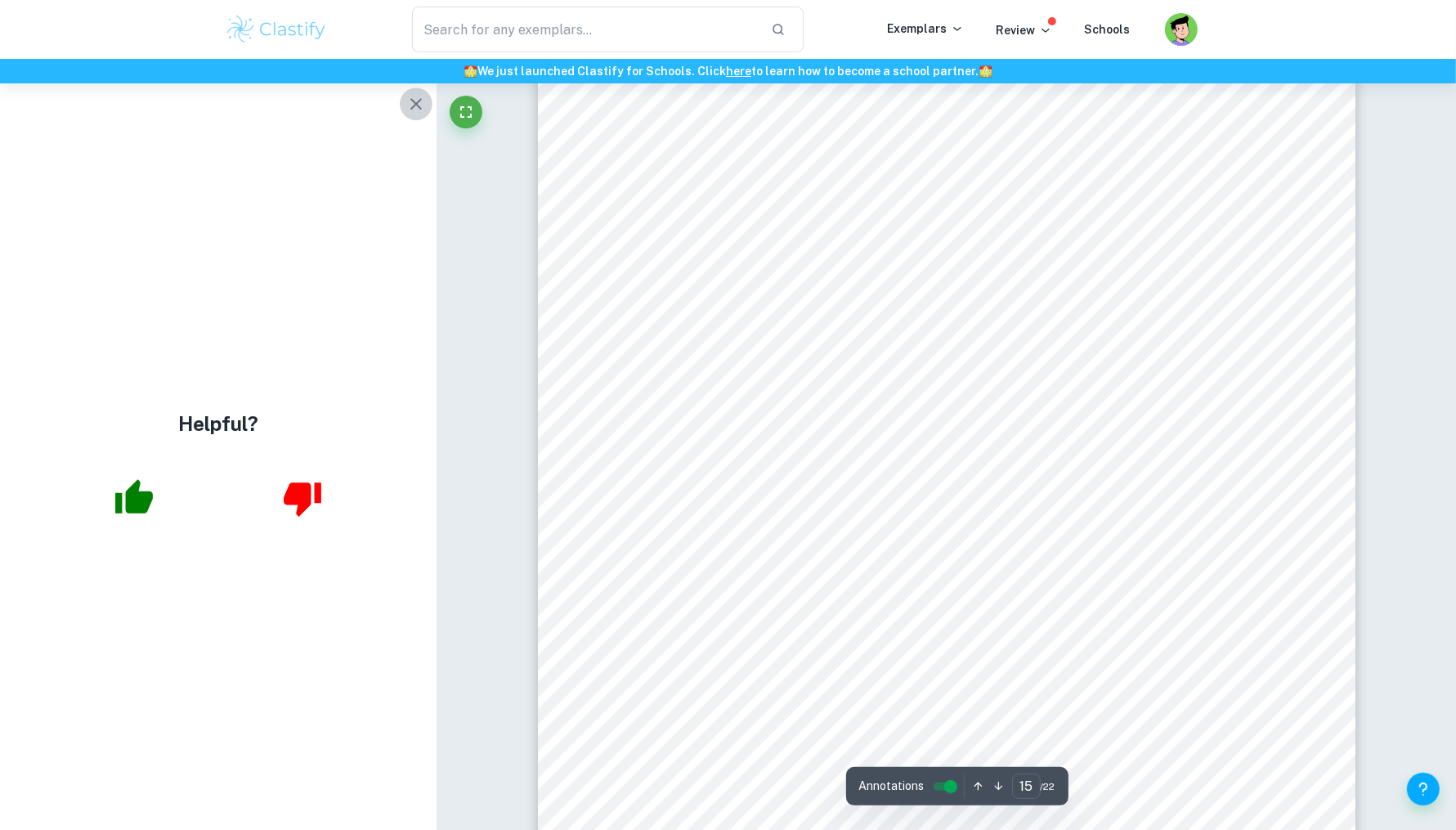 click 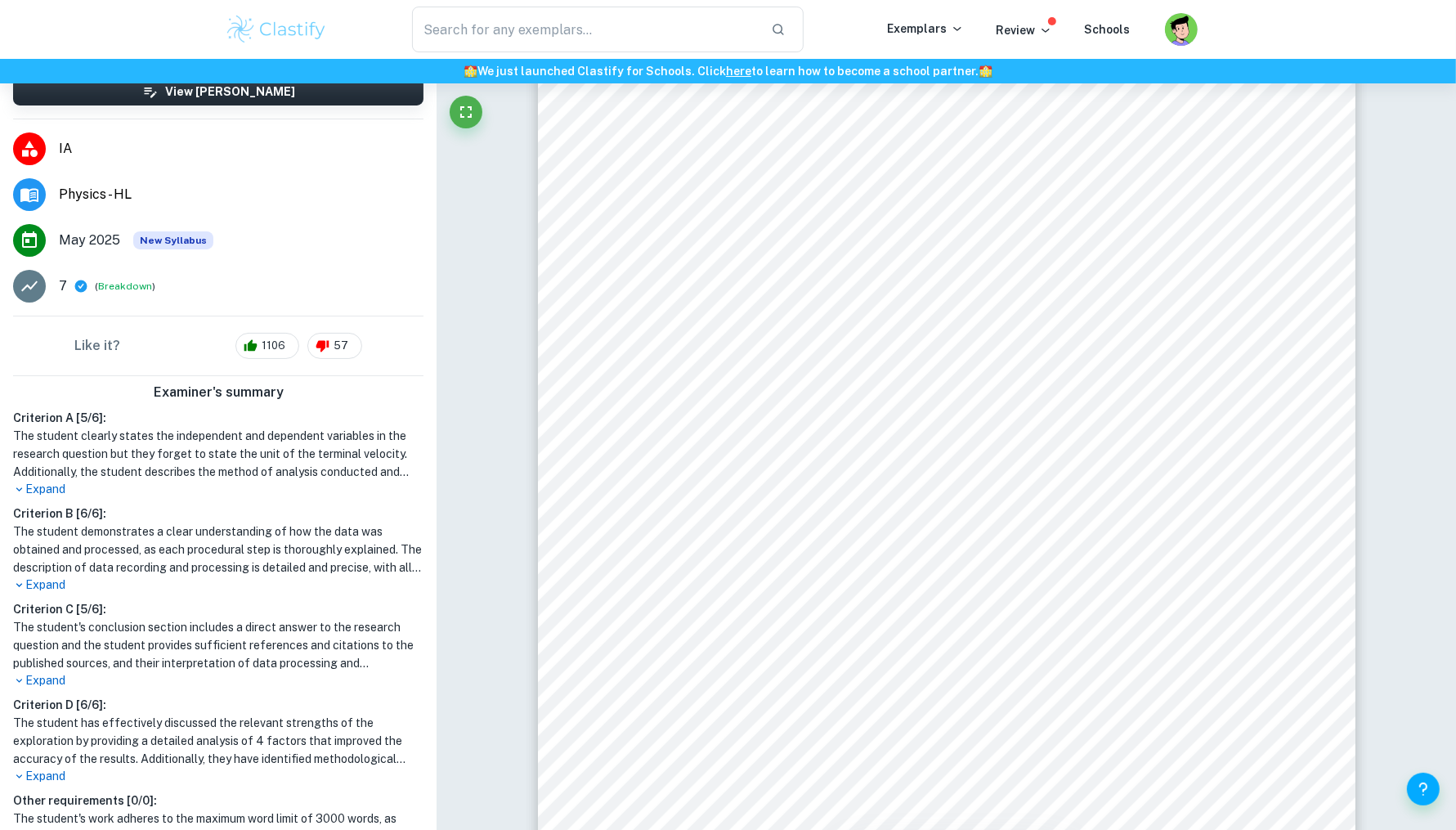 scroll, scrollTop: 230, scrollLeft: 0, axis: vertical 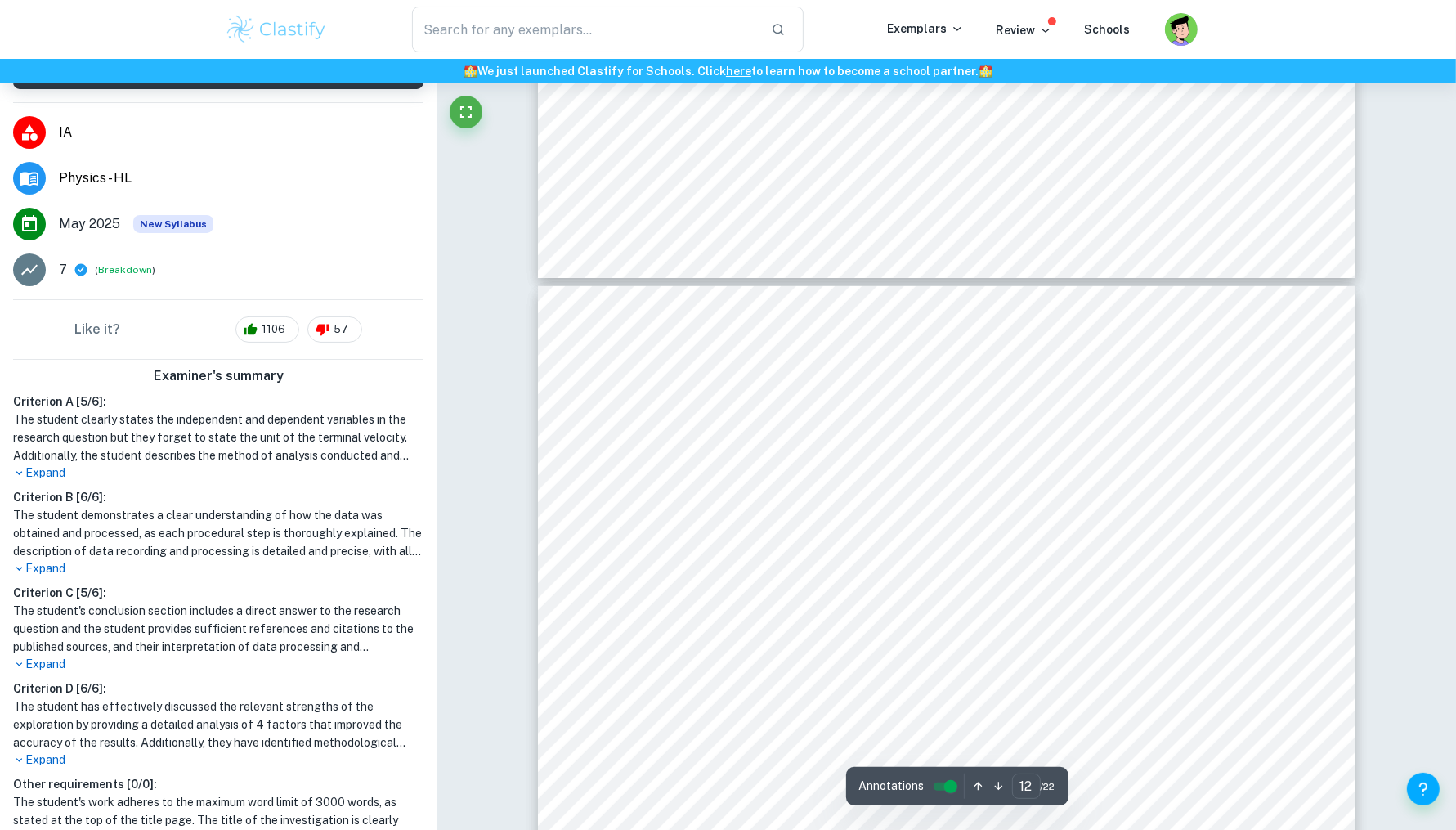 type on "11" 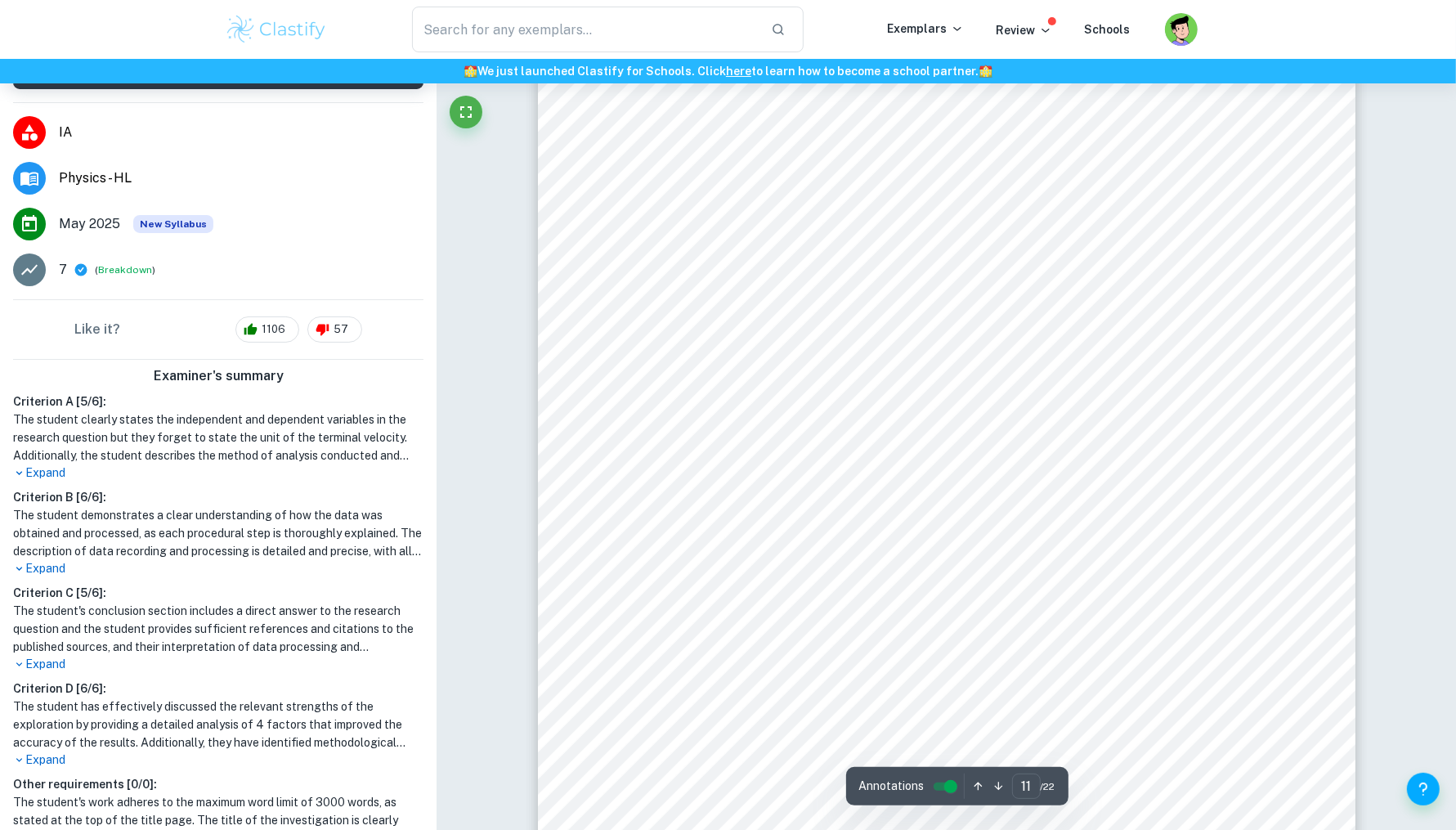 scroll, scrollTop: 12111, scrollLeft: 0, axis: vertical 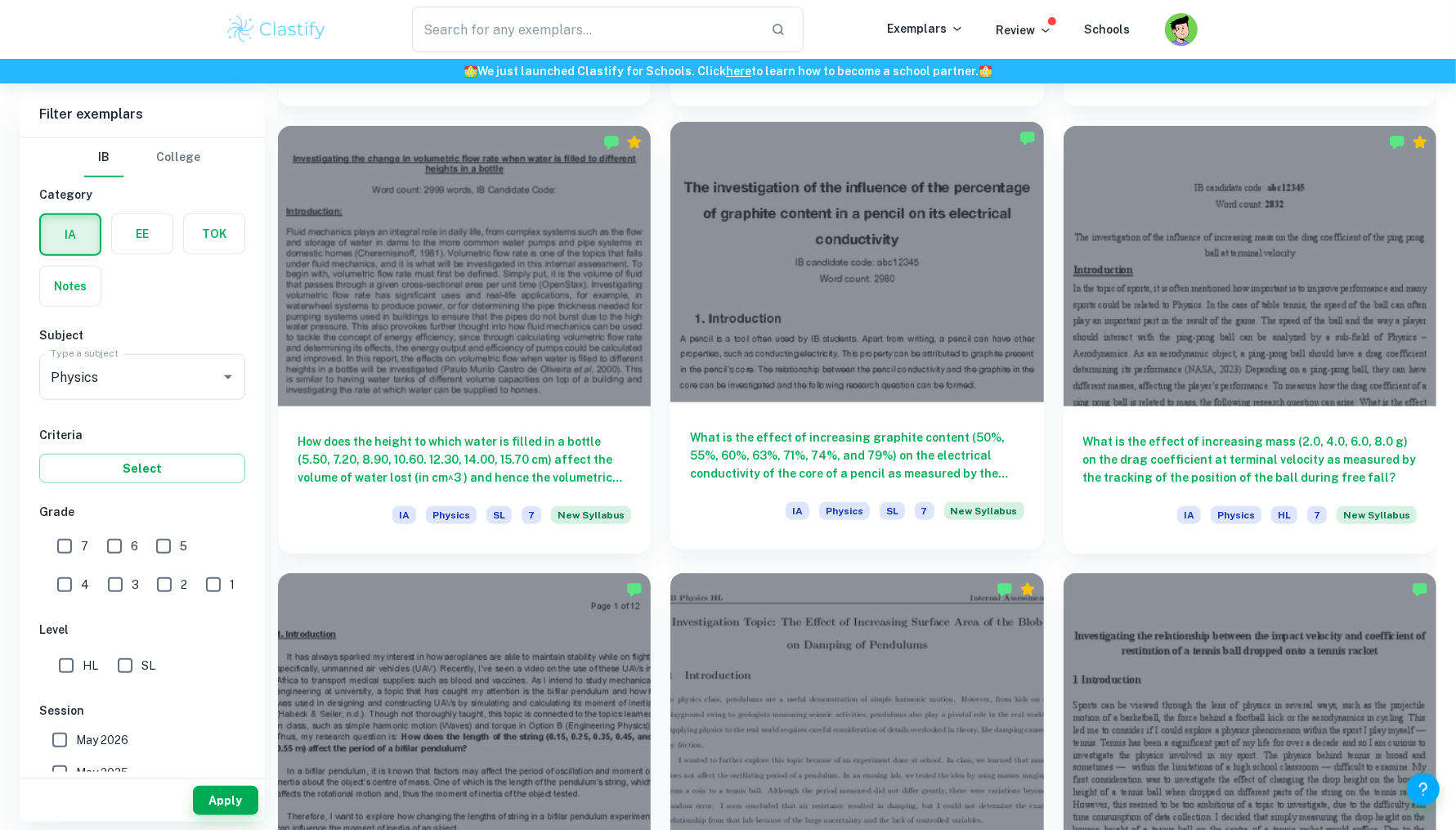 click at bounding box center (857, 262) 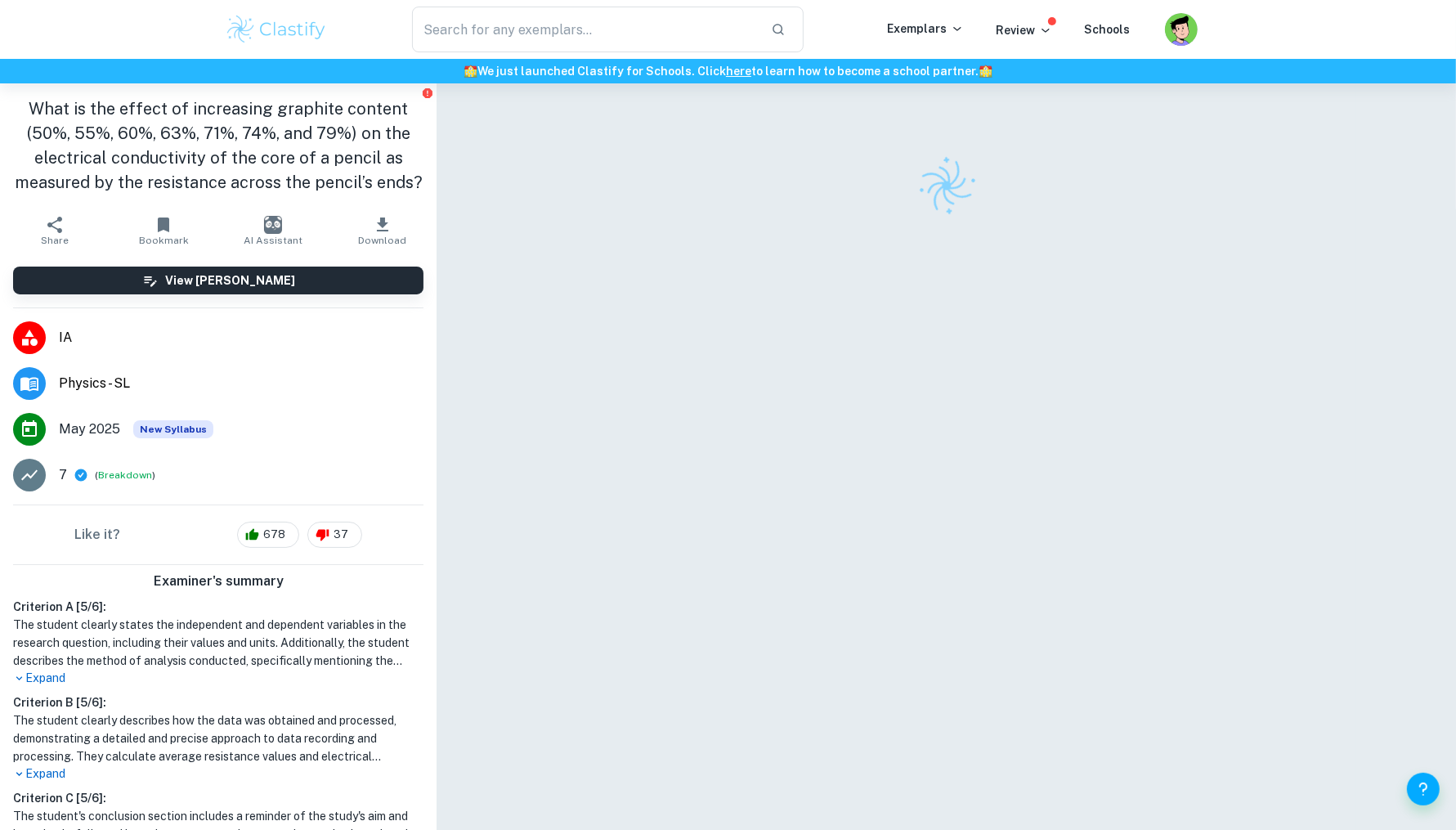 scroll, scrollTop: 83, scrollLeft: 0, axis: vertical 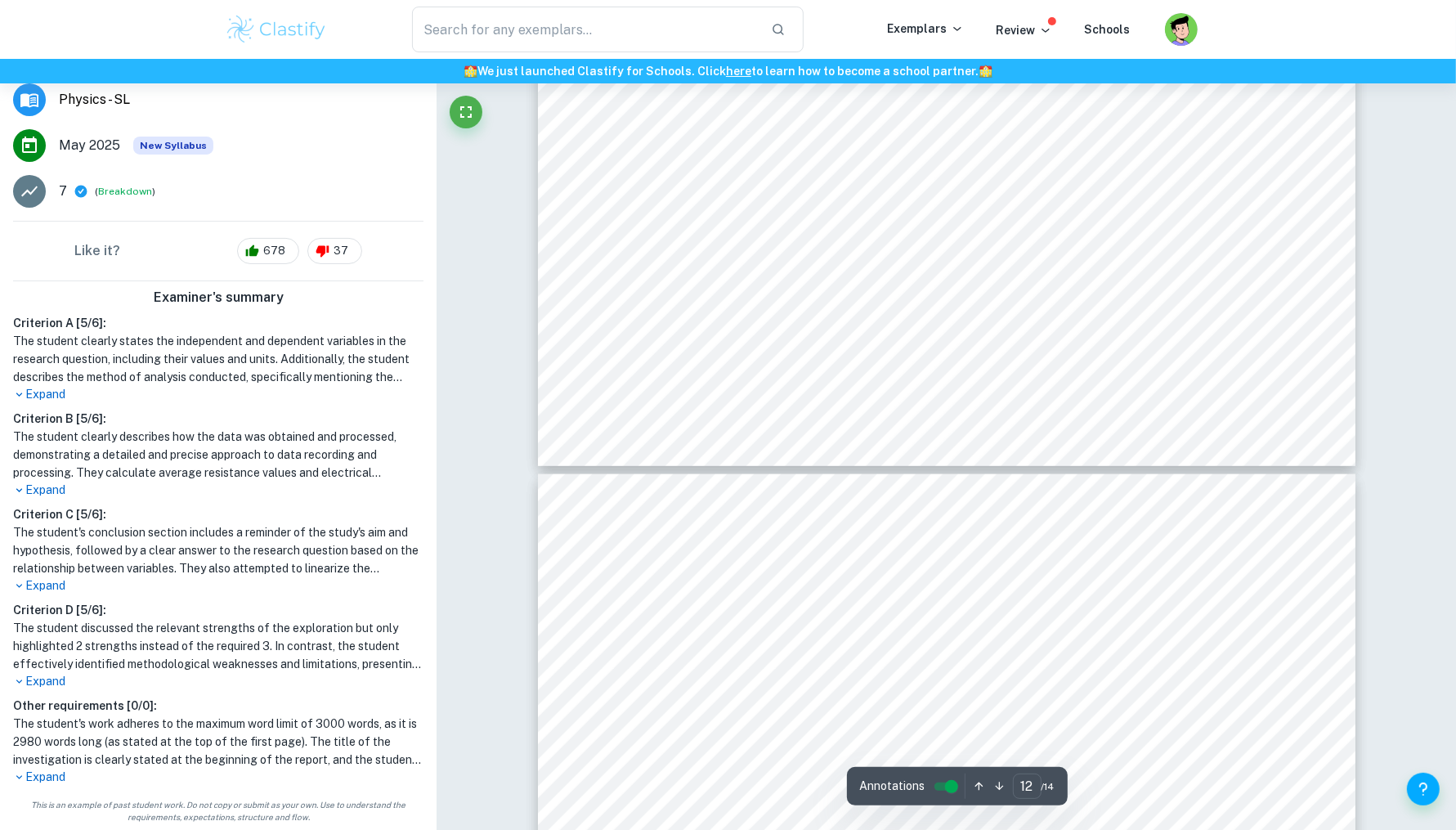 type on "13" 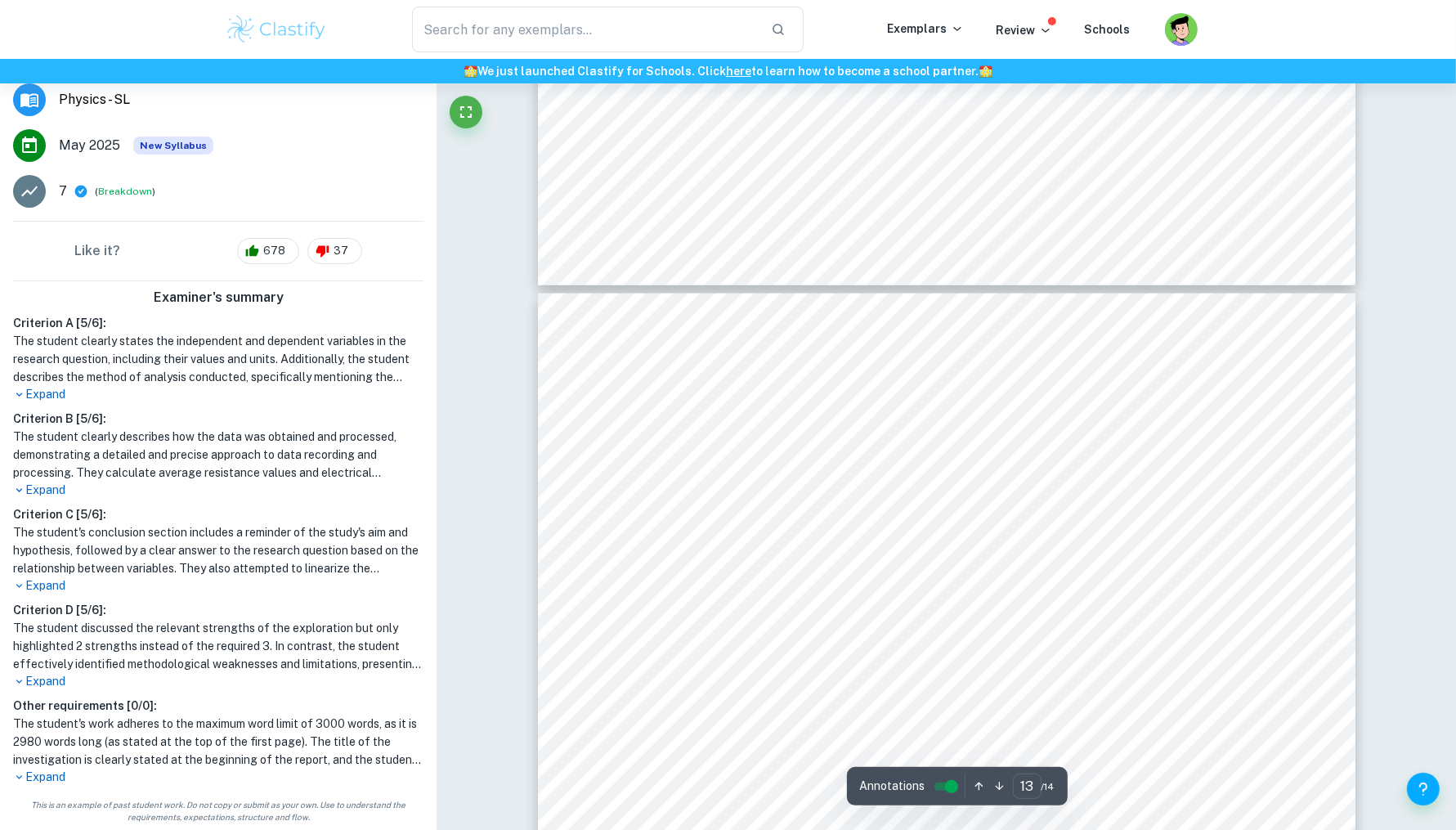 scroll, scrollTop: 13921, scrollLeft: 0, axis: vertical 